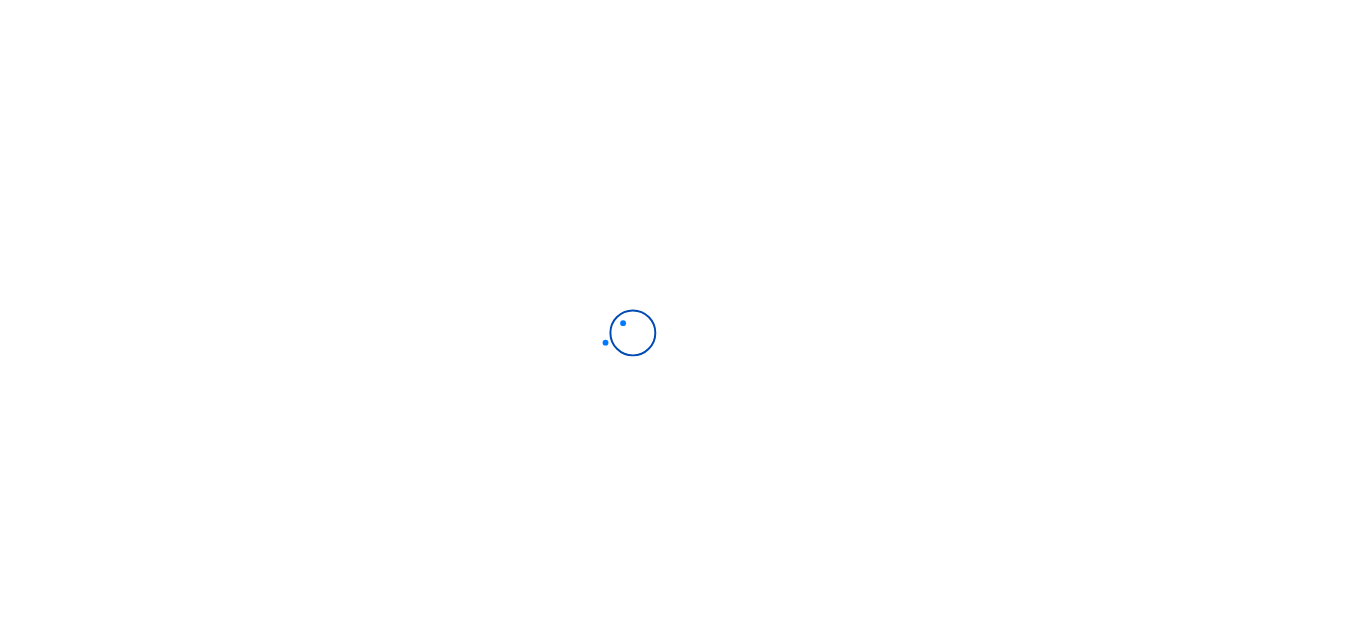 scroll, scrollTop: 0, scrollLeft: 0, axis: both 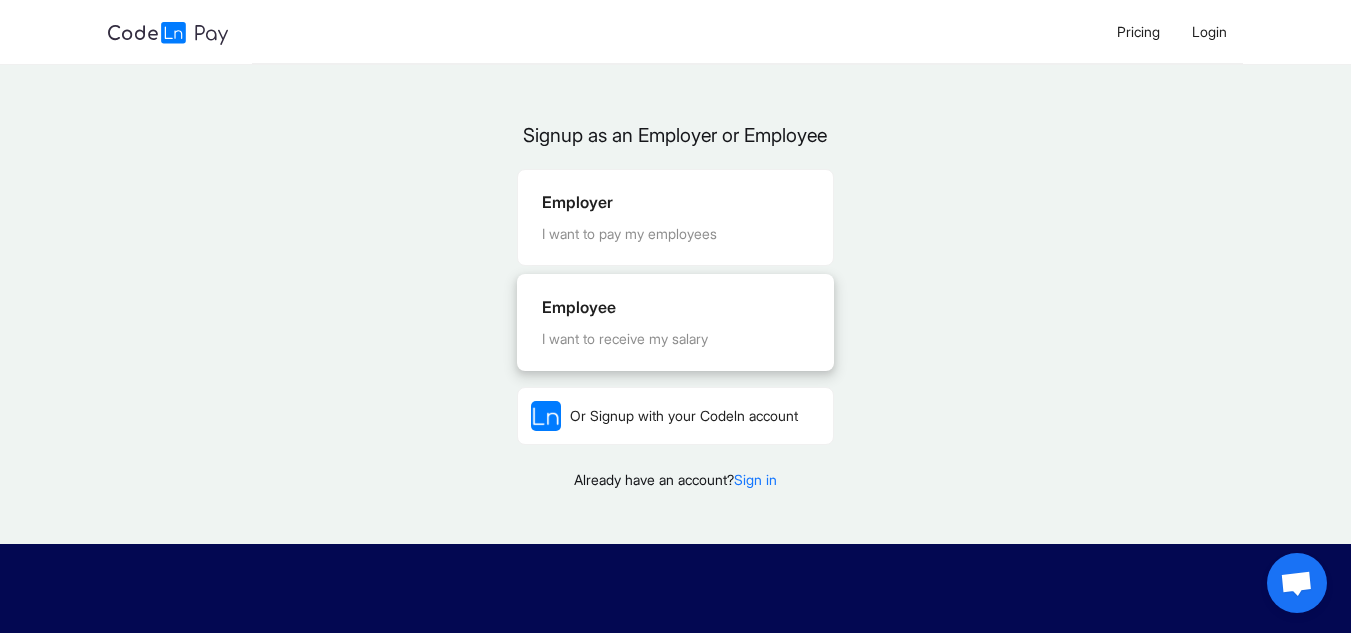 click on "Employee" at bounding box center [675, 307] 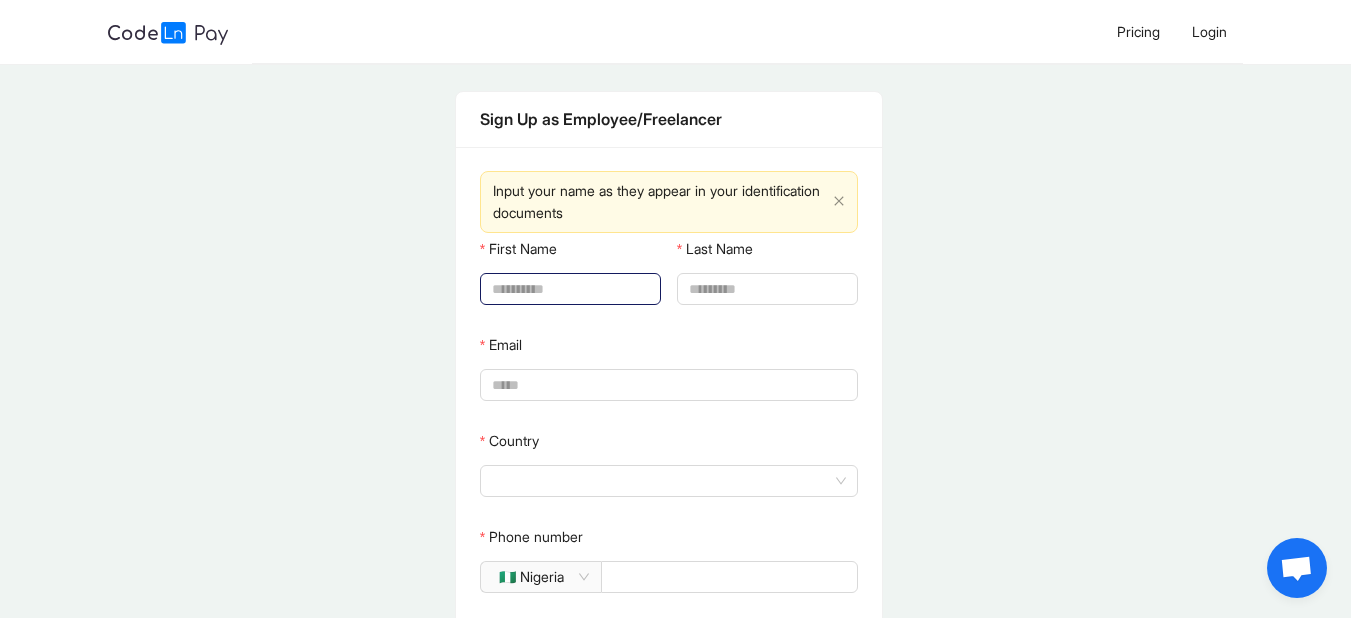 click on "First Name" at bounding box center [568, 289] 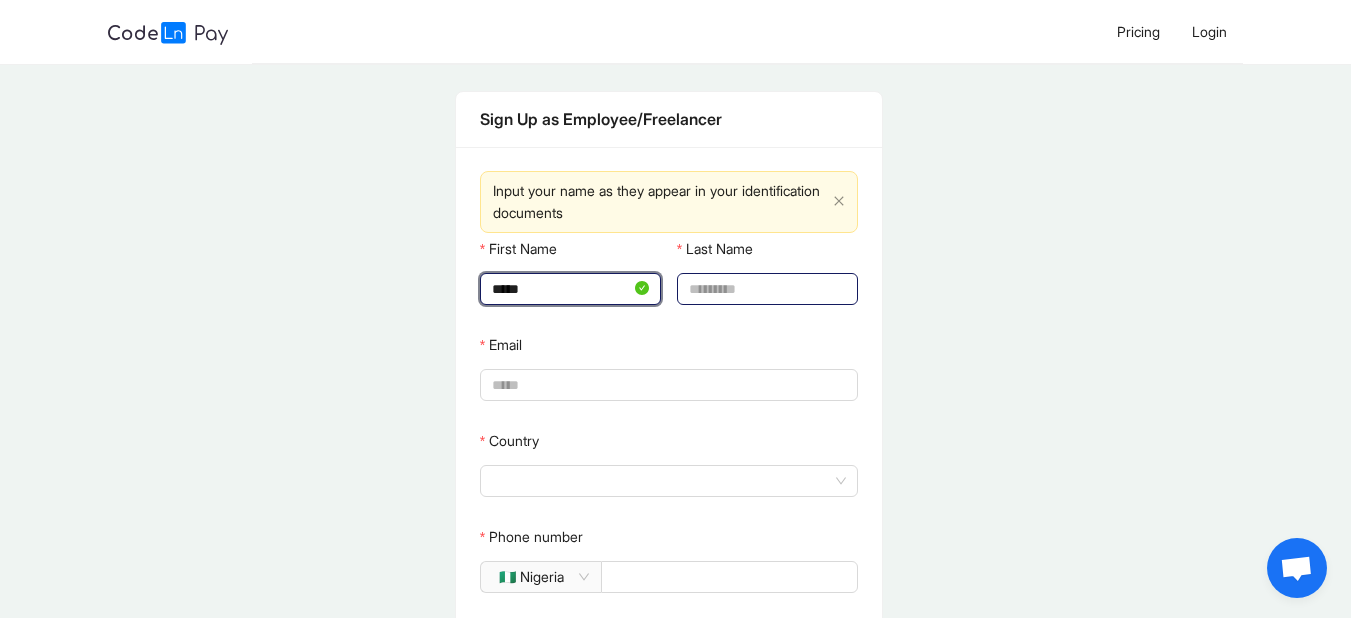 type on "*****" 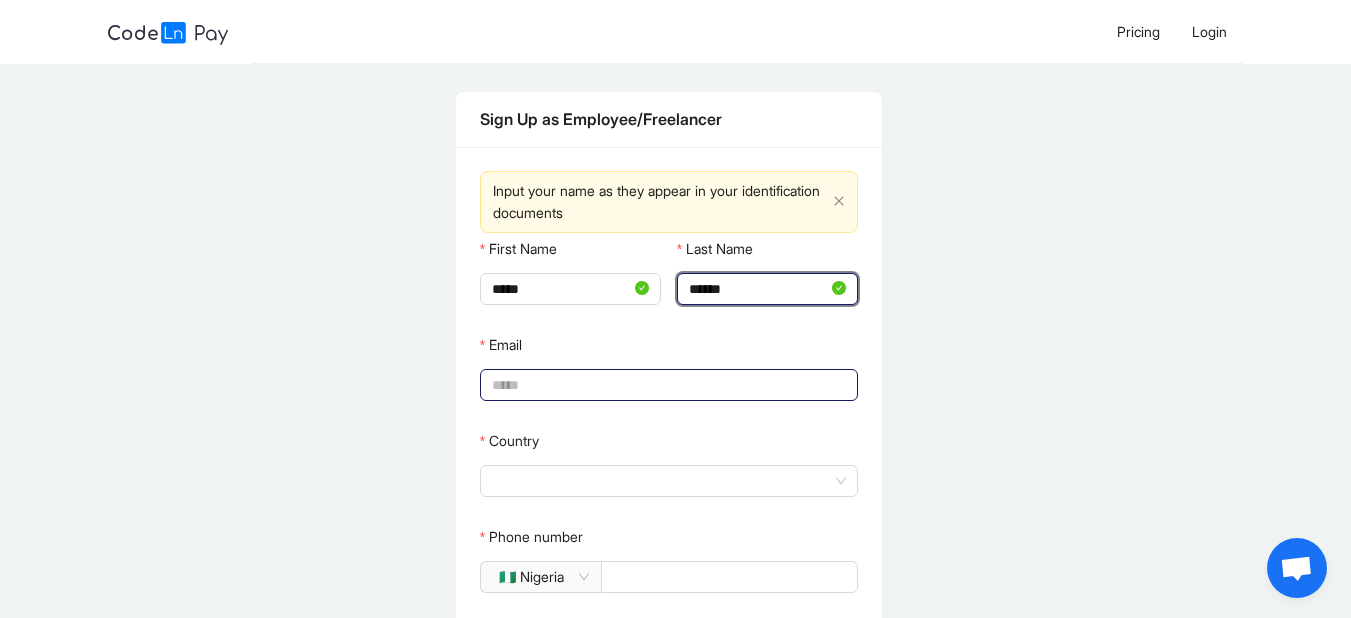 type on "******" 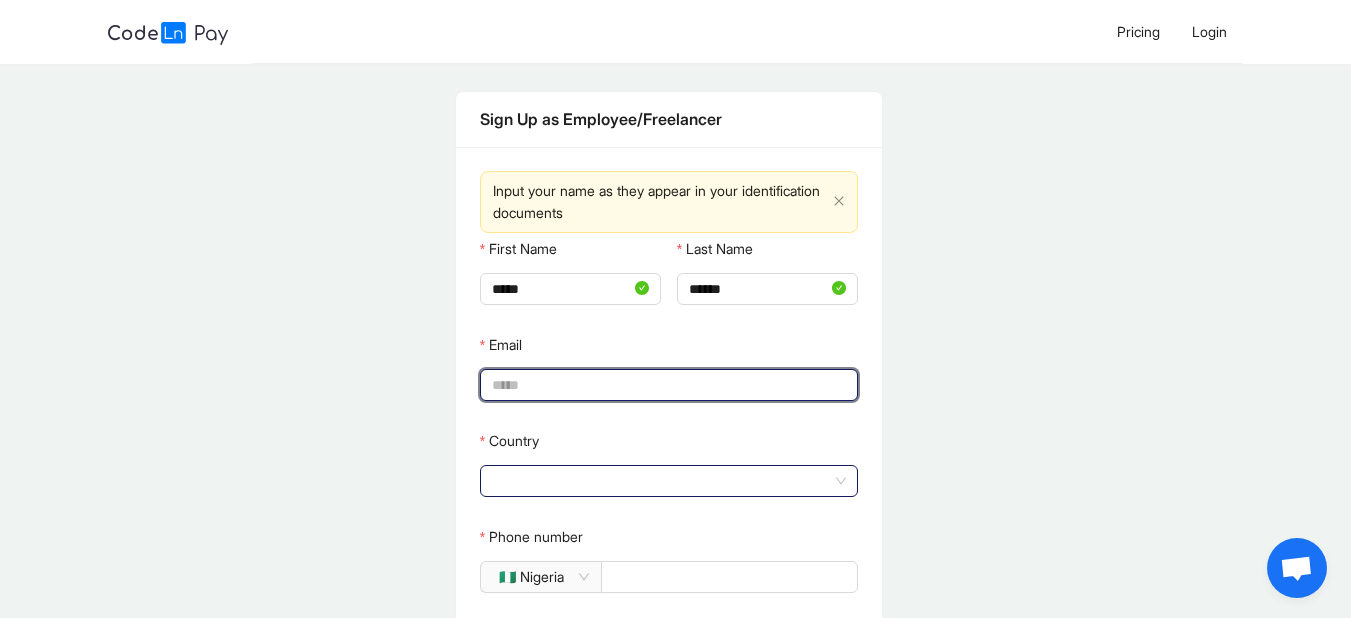 click 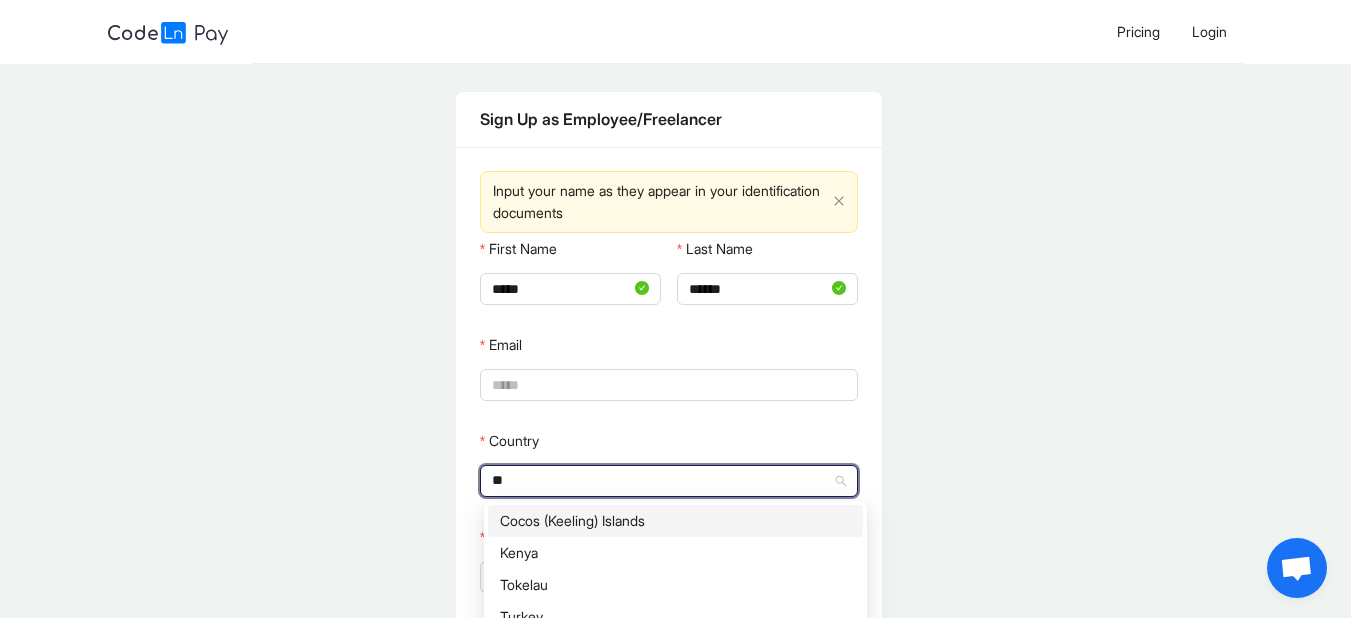 type on "***" 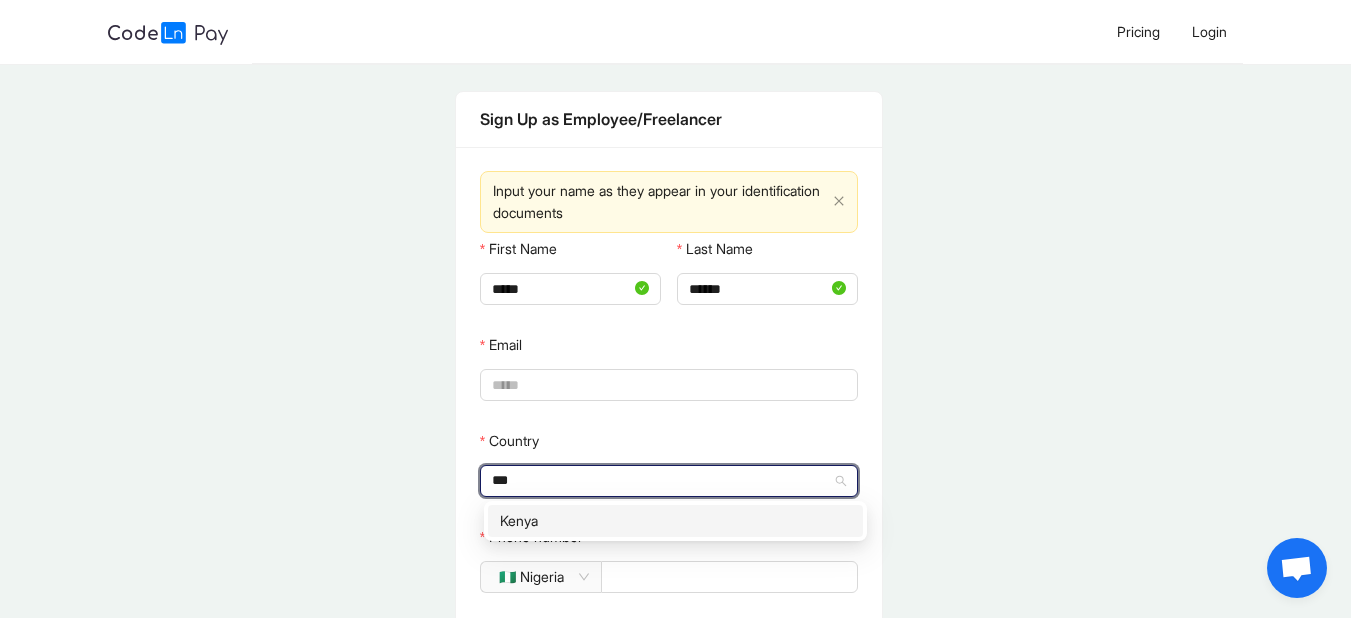 click on "Kenya" at bounding box center [675, 521] 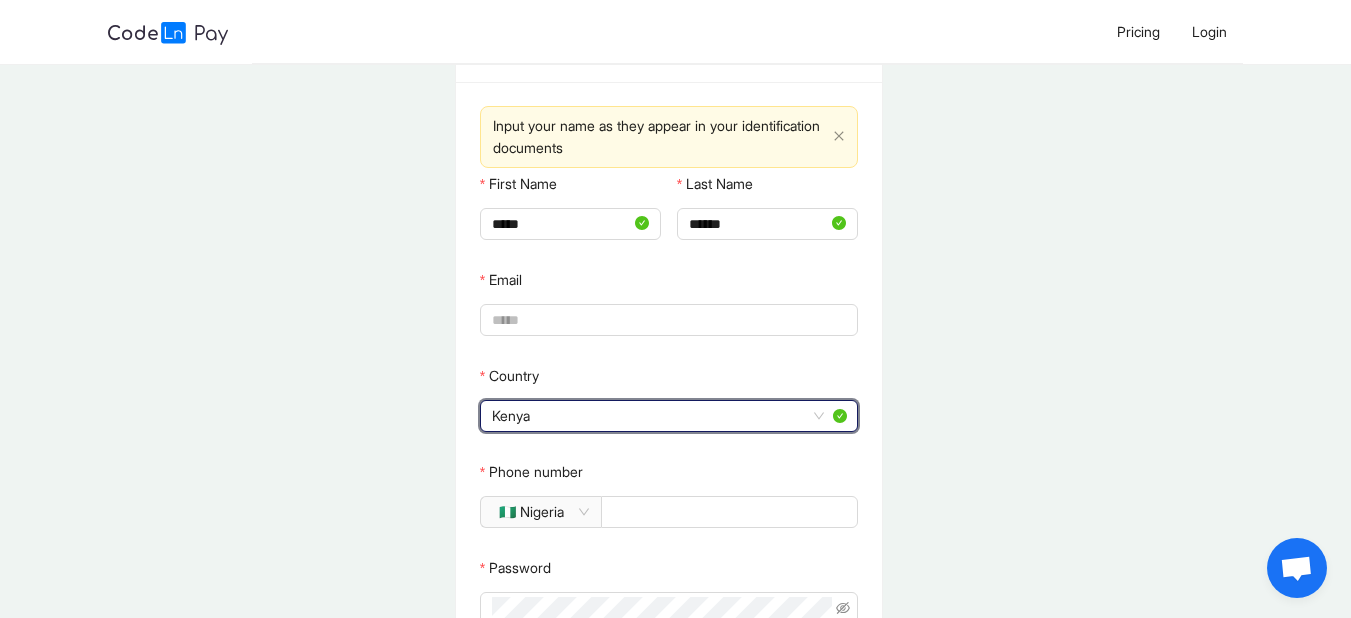 scroll, scrollTop: 100, scrollLeft: 0, axis: vertical 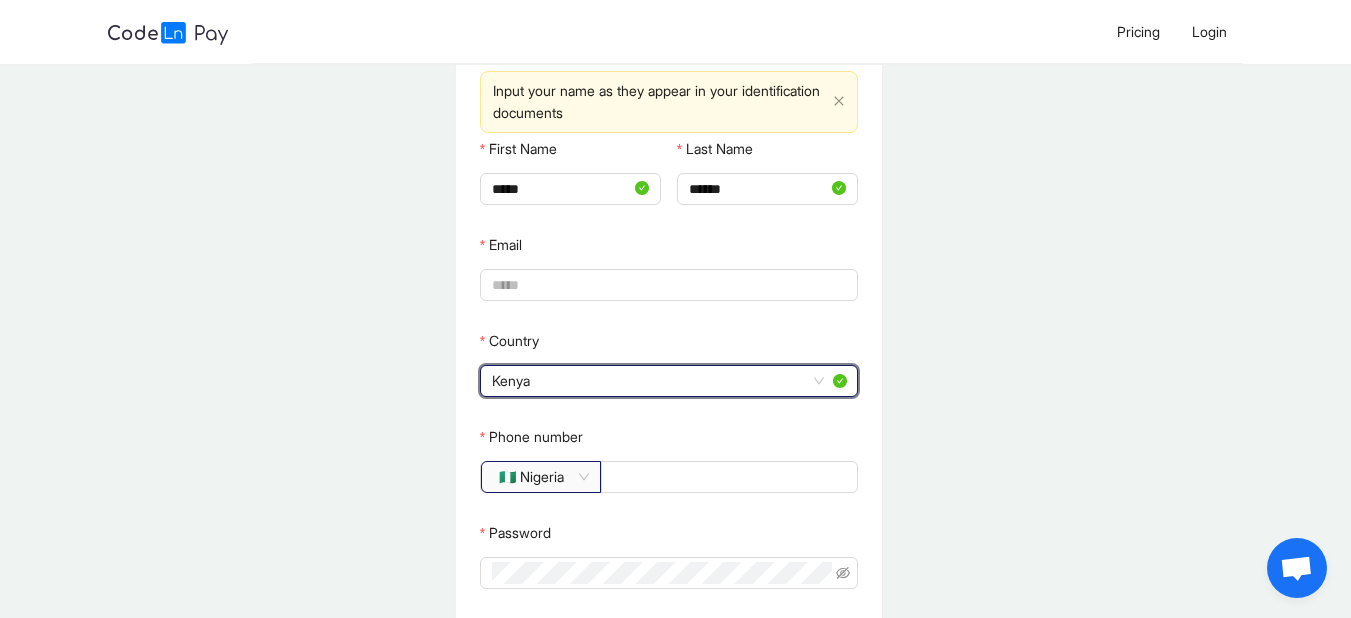click on "🇳🇬 Nigeria" 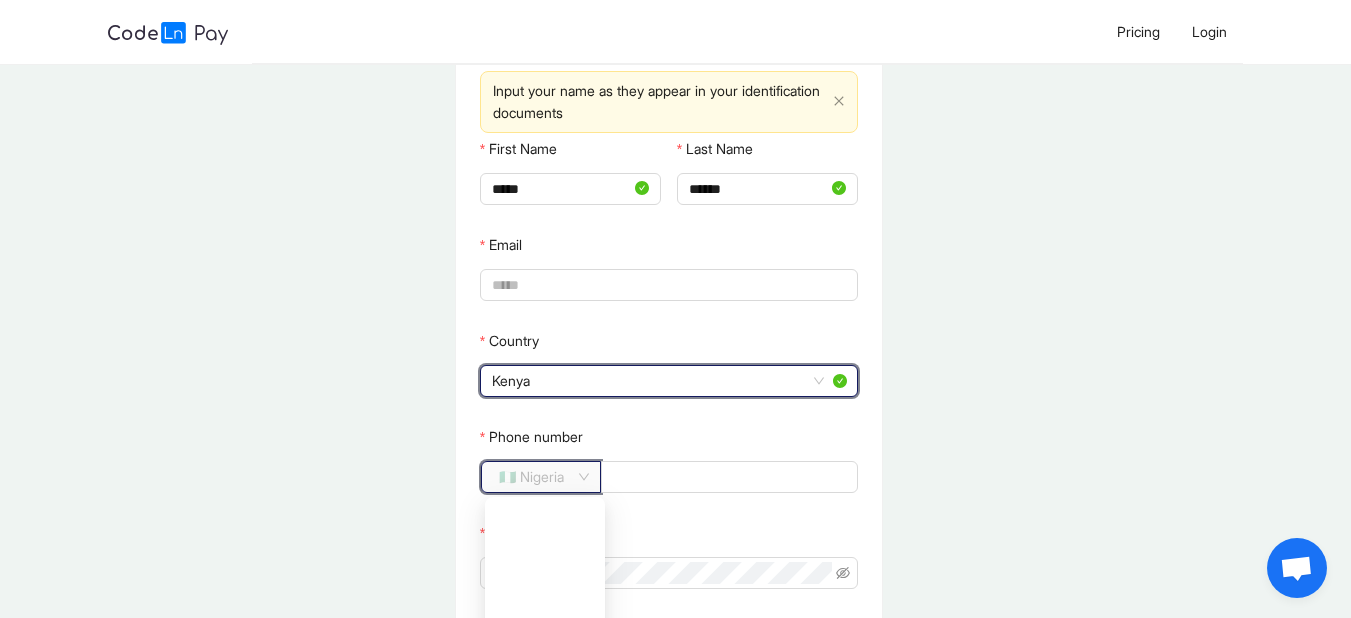 scroll, scrollTop: 3528, scrollLeft: 0, axis: vertical 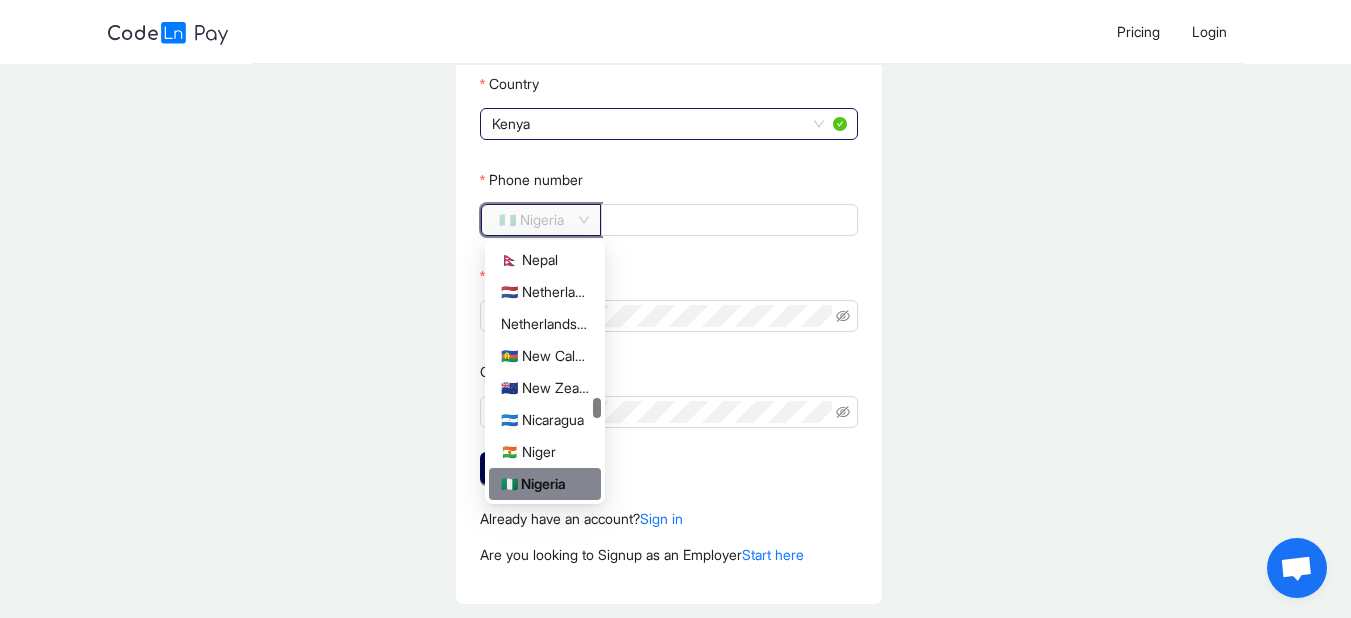 click on "🇳🇬 Nigeria" 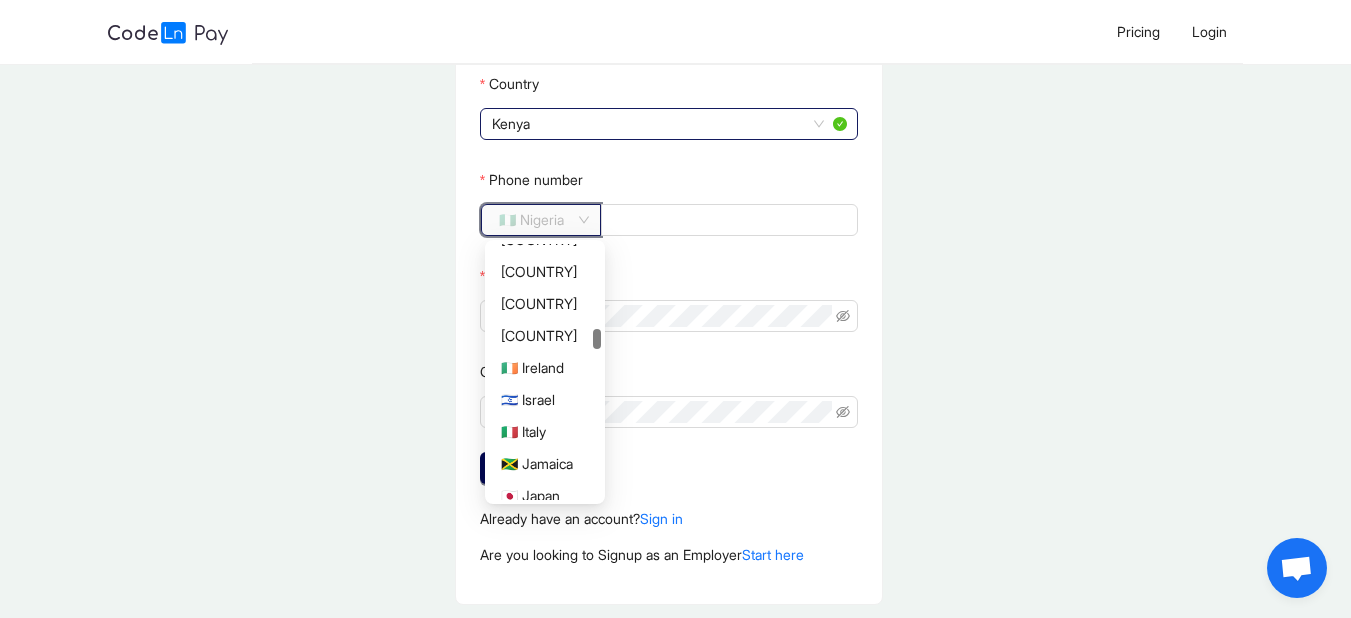 scroll, scrollTop: 2508, scrollLeft: 0, axis: vertical 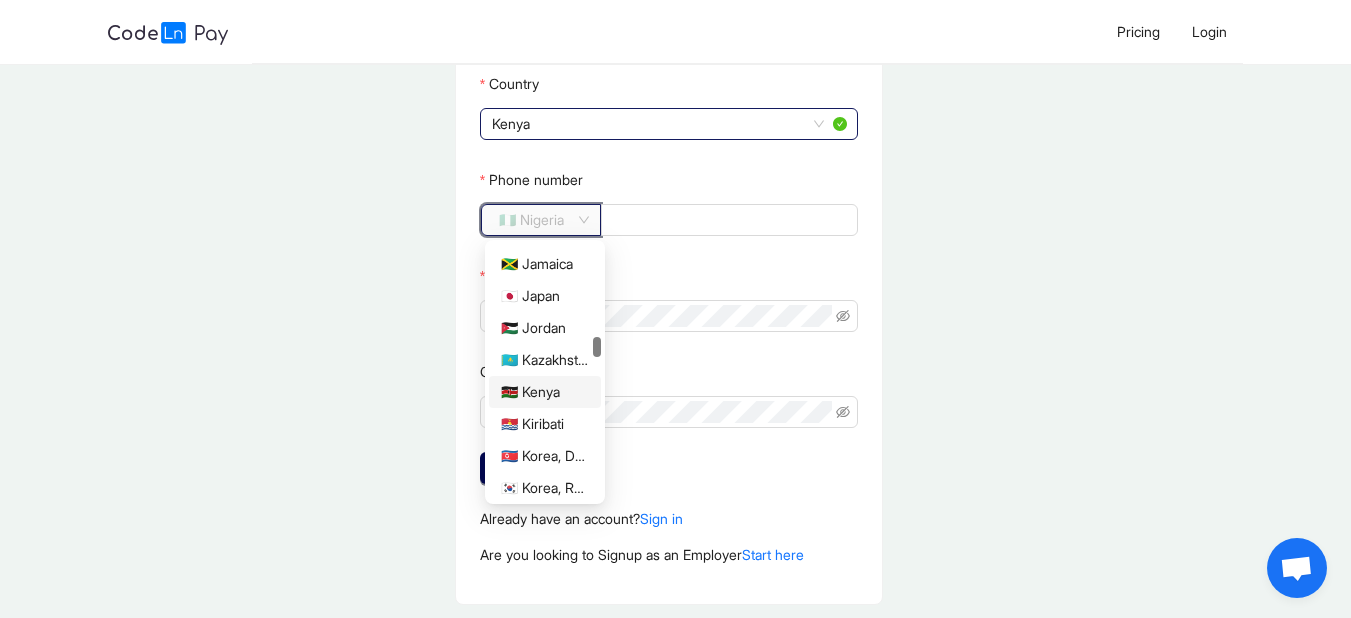 click on "🇰🇪 Kenya" at bounding box center (545, 392) 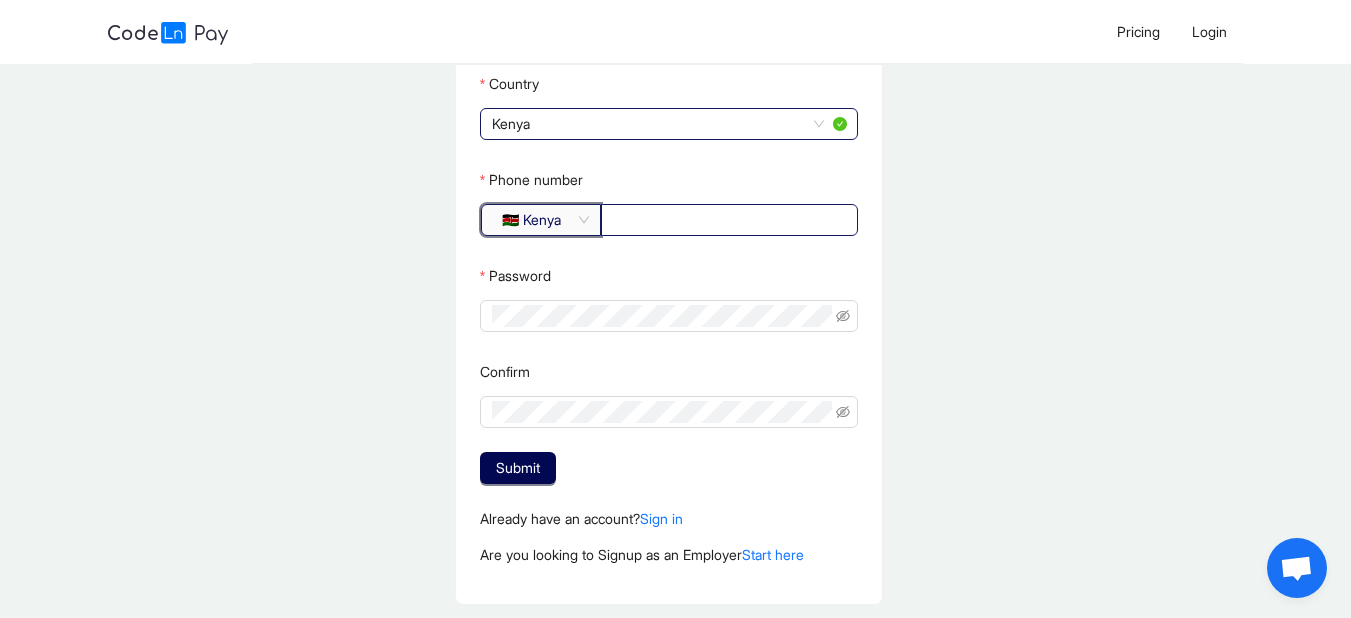 click on "Phone number" at bounding box center [727, 220] 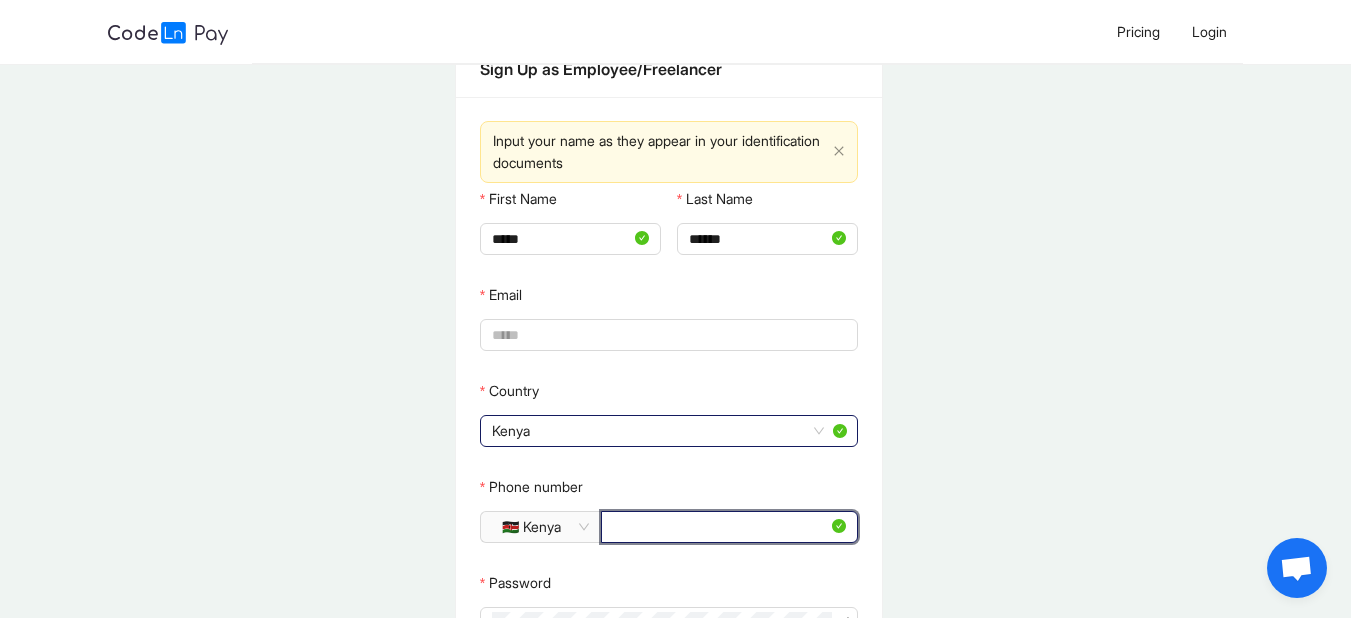 scroll, scrollTop: 0, scrollLeft: 0, axis: both 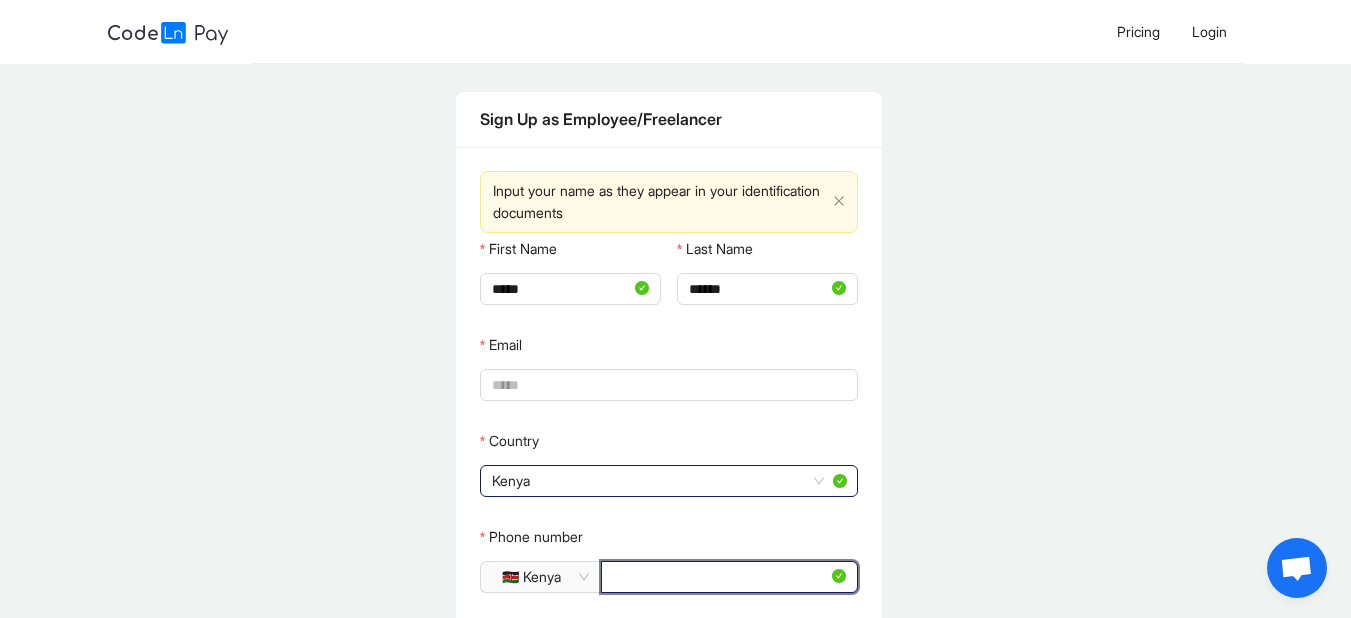 type on "*********" 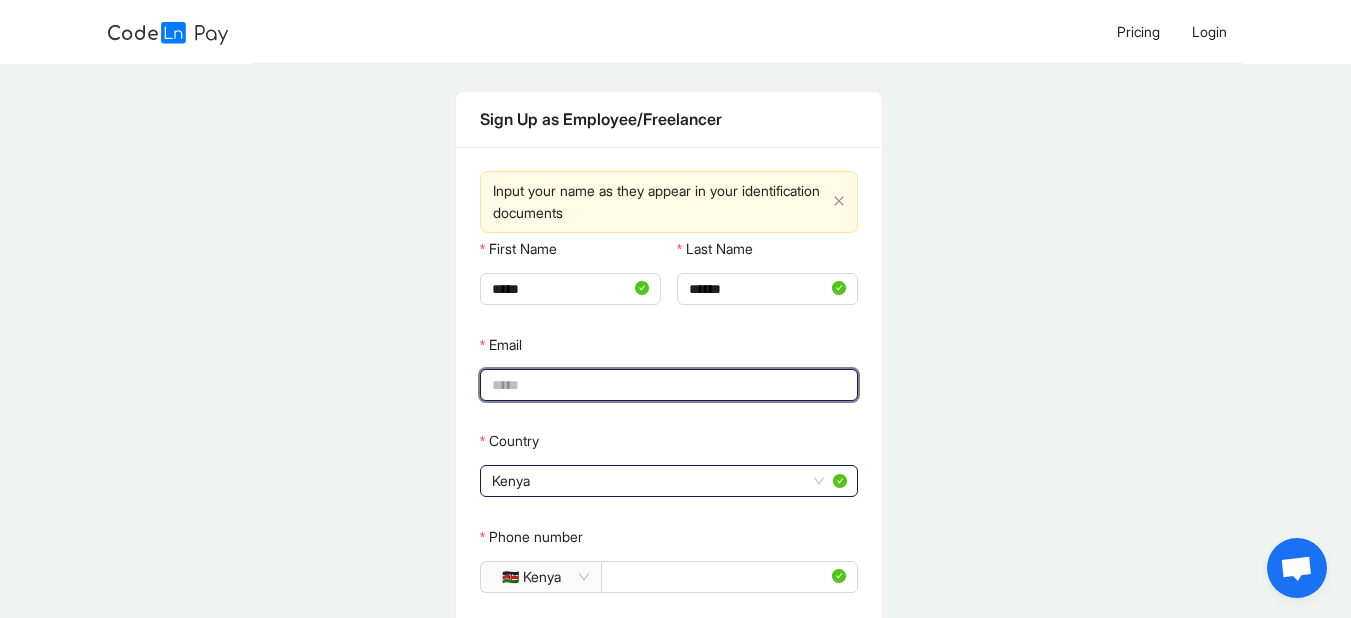 click on "Email" at bounding box center [667, 385] 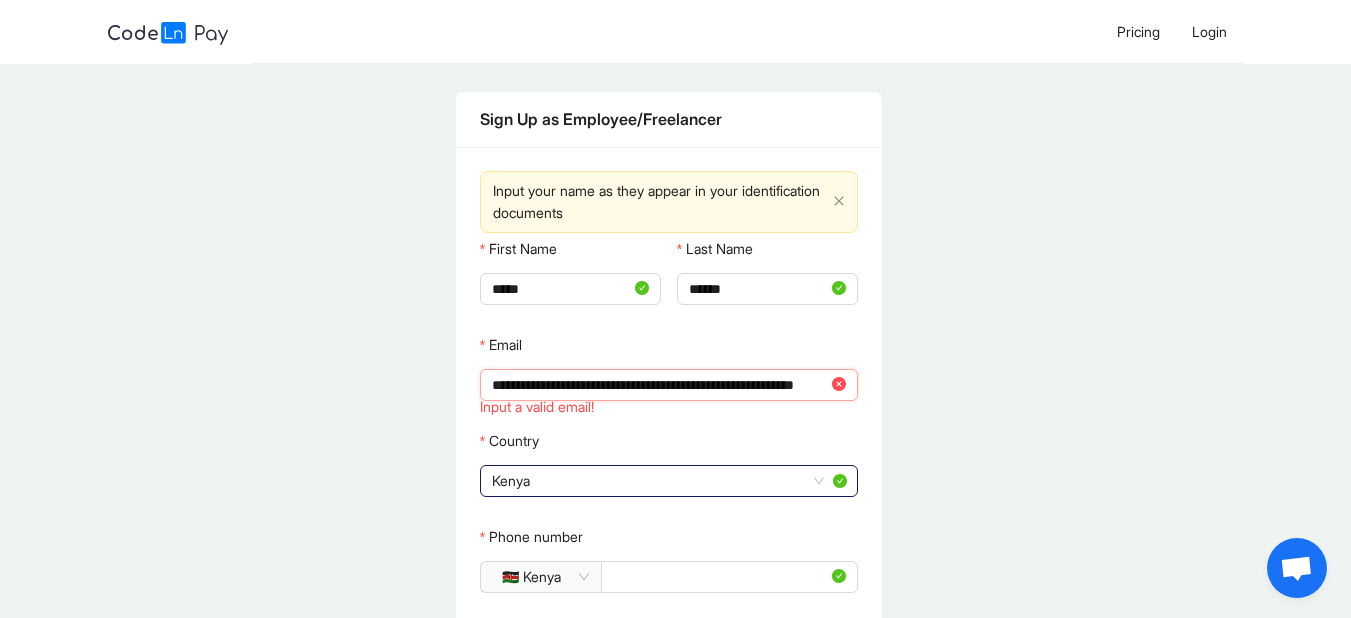 scroll, scrollTop: 0, scrollLeft: 122, axis: horizontal 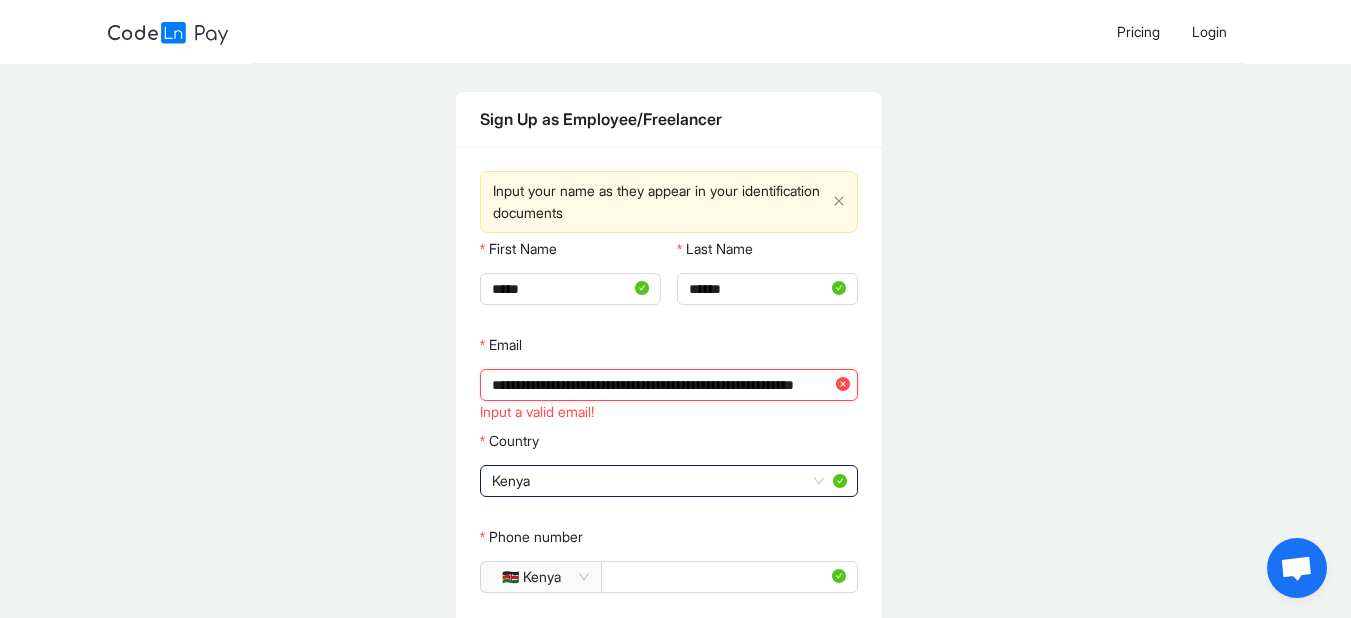 type on "**********" 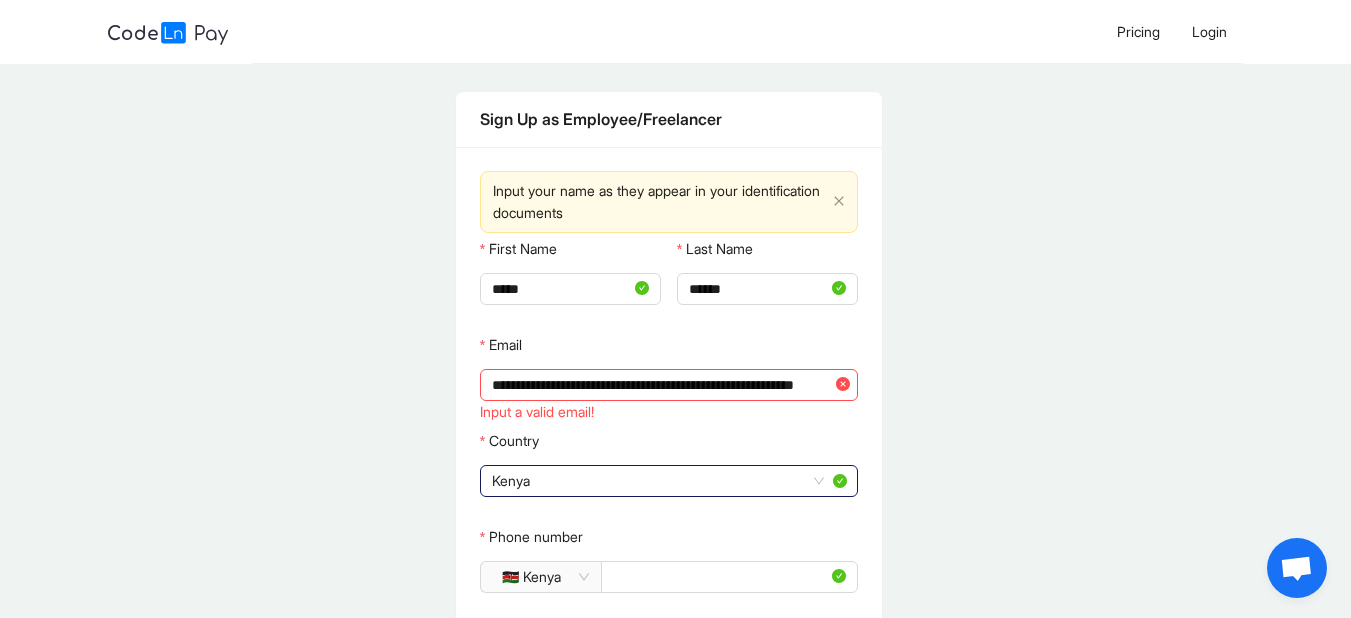 scroll, scrollTop: 0, scrollLeft: 0, axis: both 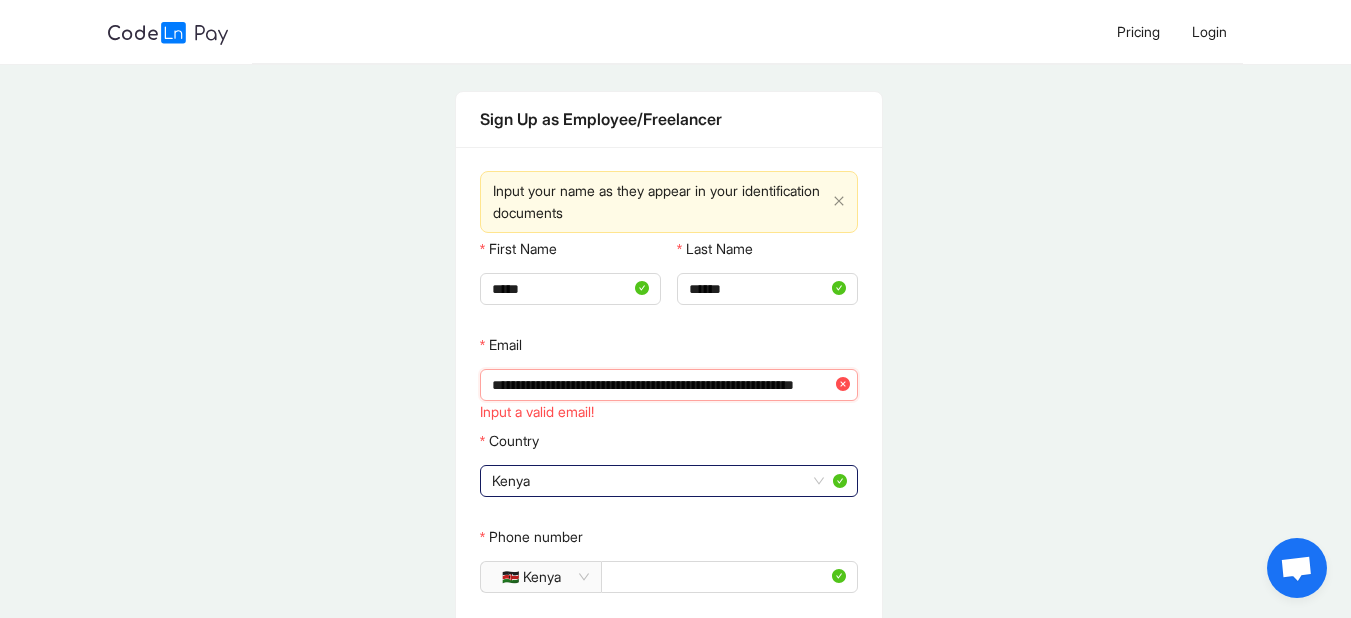 click on "**********" at bounding box center [662, 385] 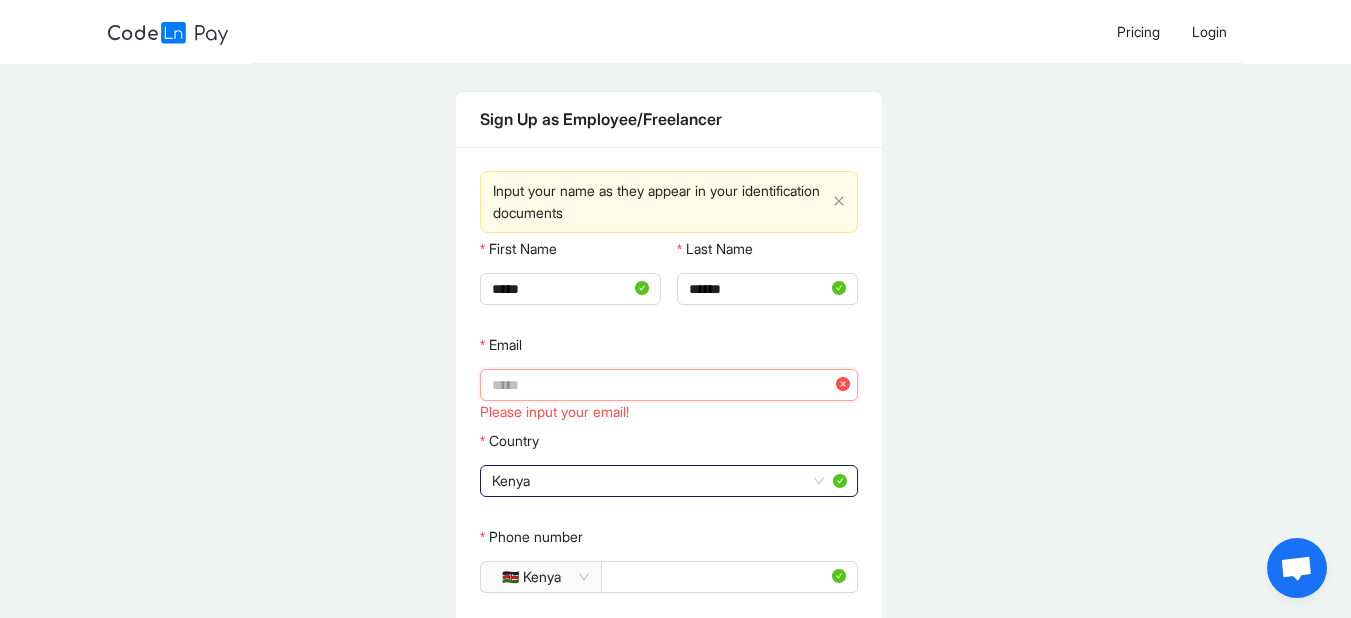 click on "Email" at bounding box center [662, 385] 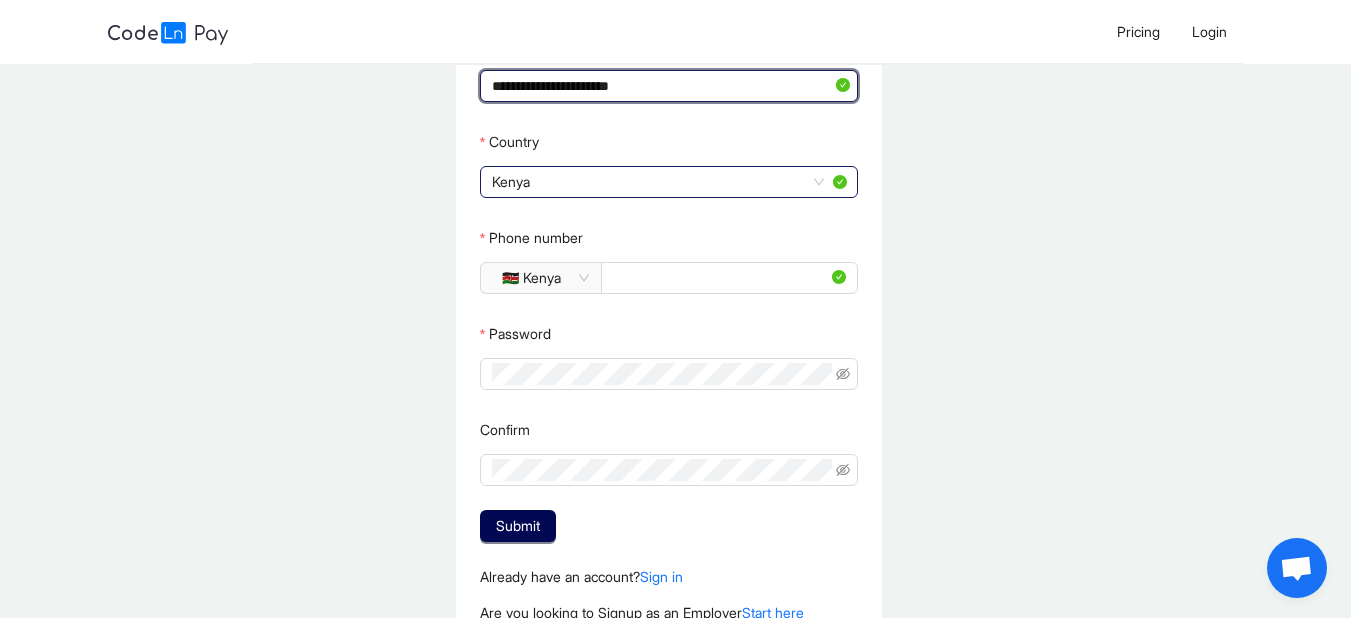 scroll, scrollTop: 300, scrollLeft: 0, axis: vertical 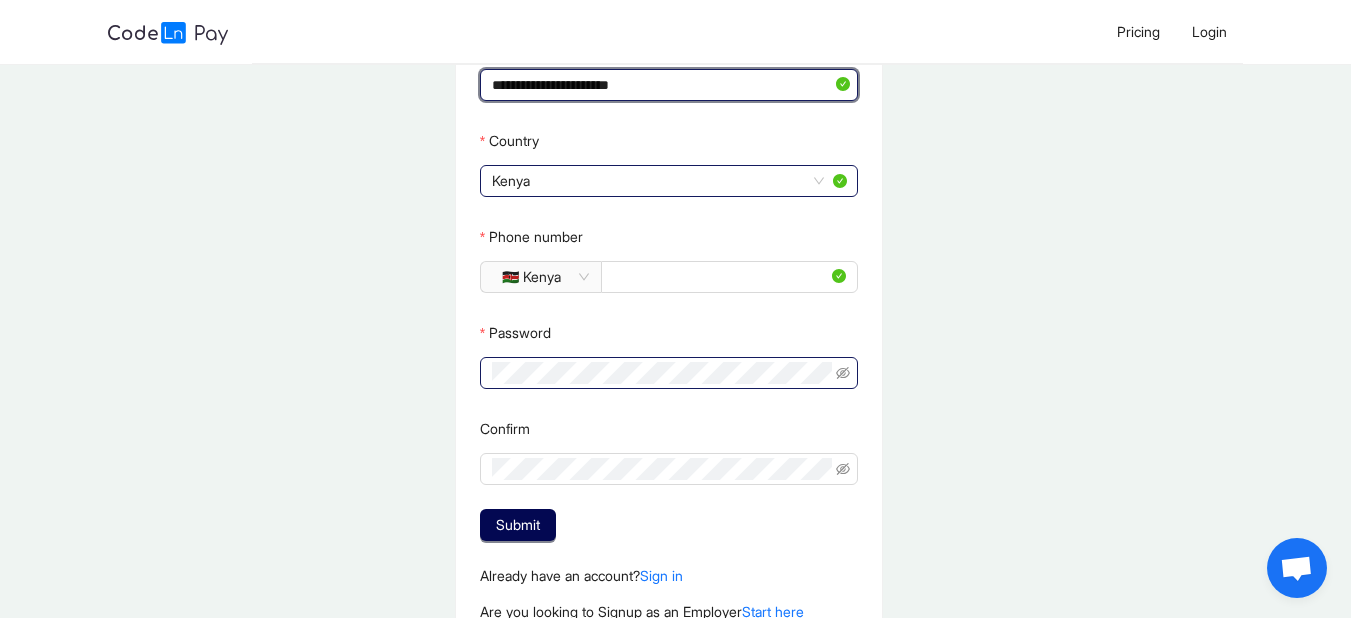 type on "**********" 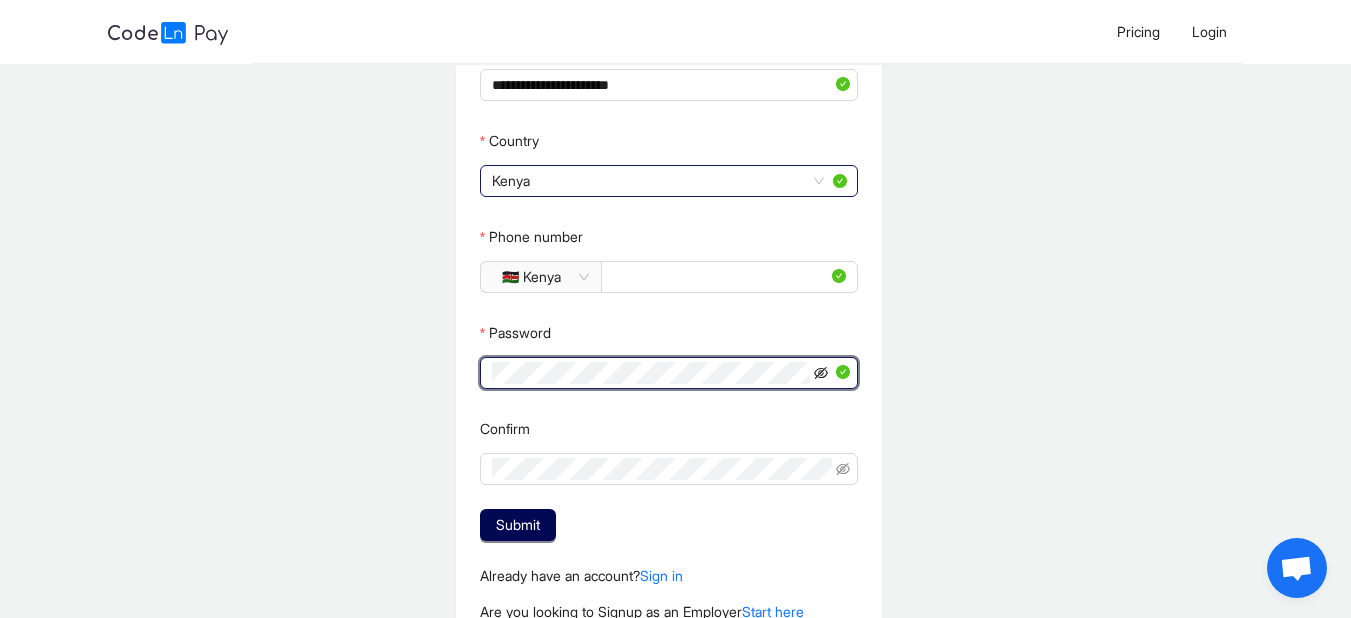 click 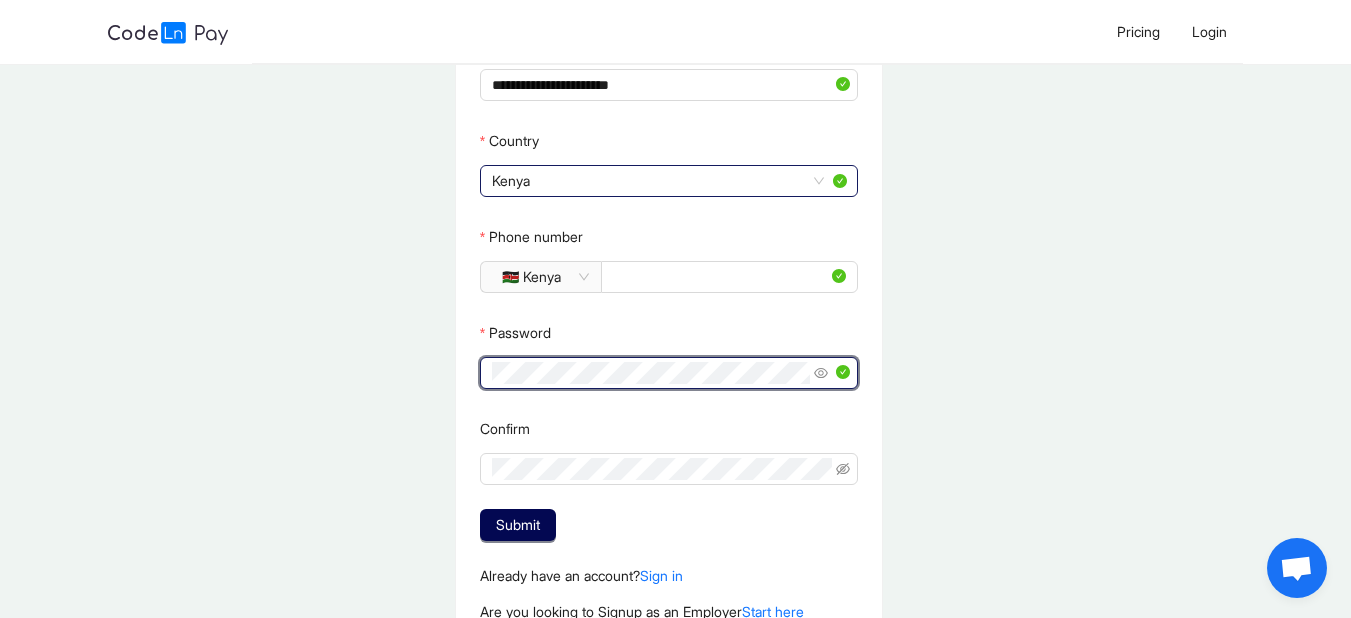 click 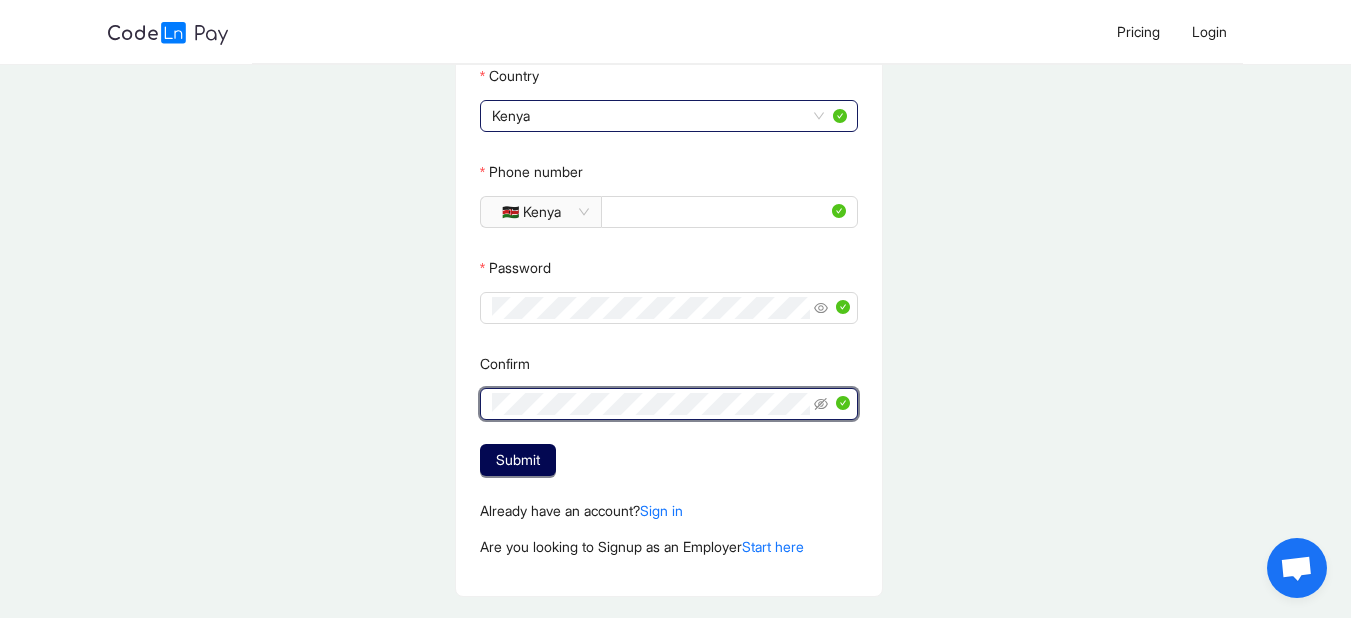 scroll, scrollTop: 400, scrollLeft: 0, axis: vertical 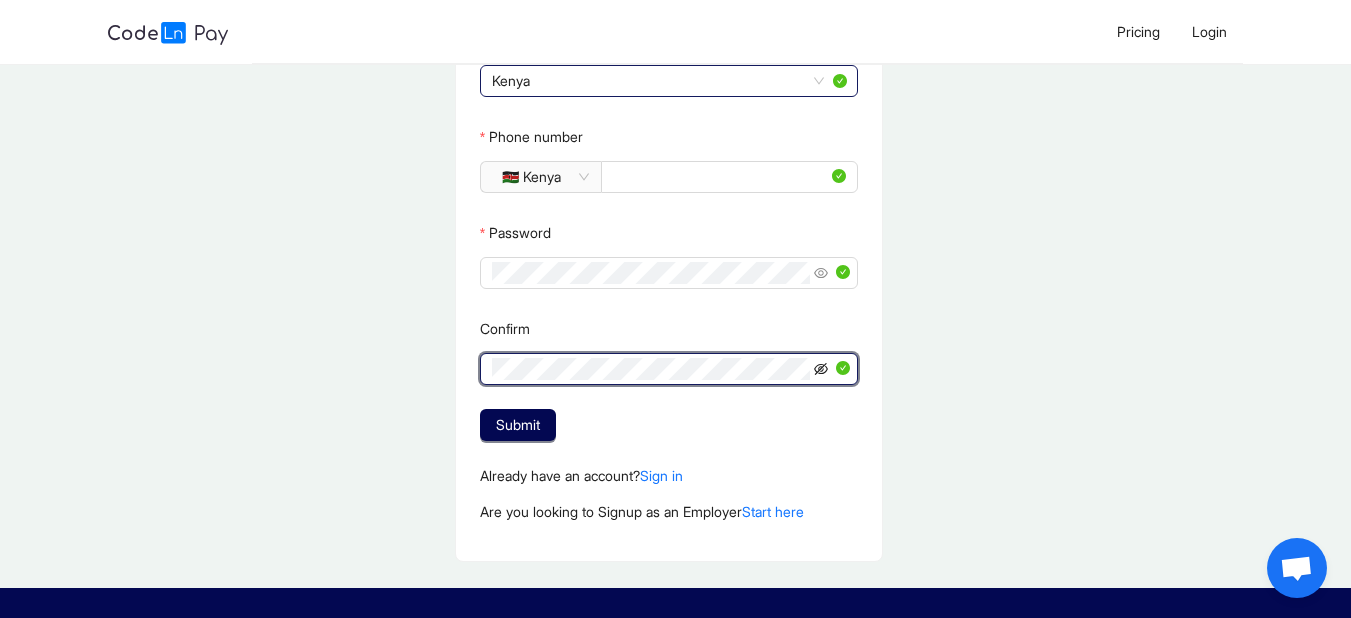 click 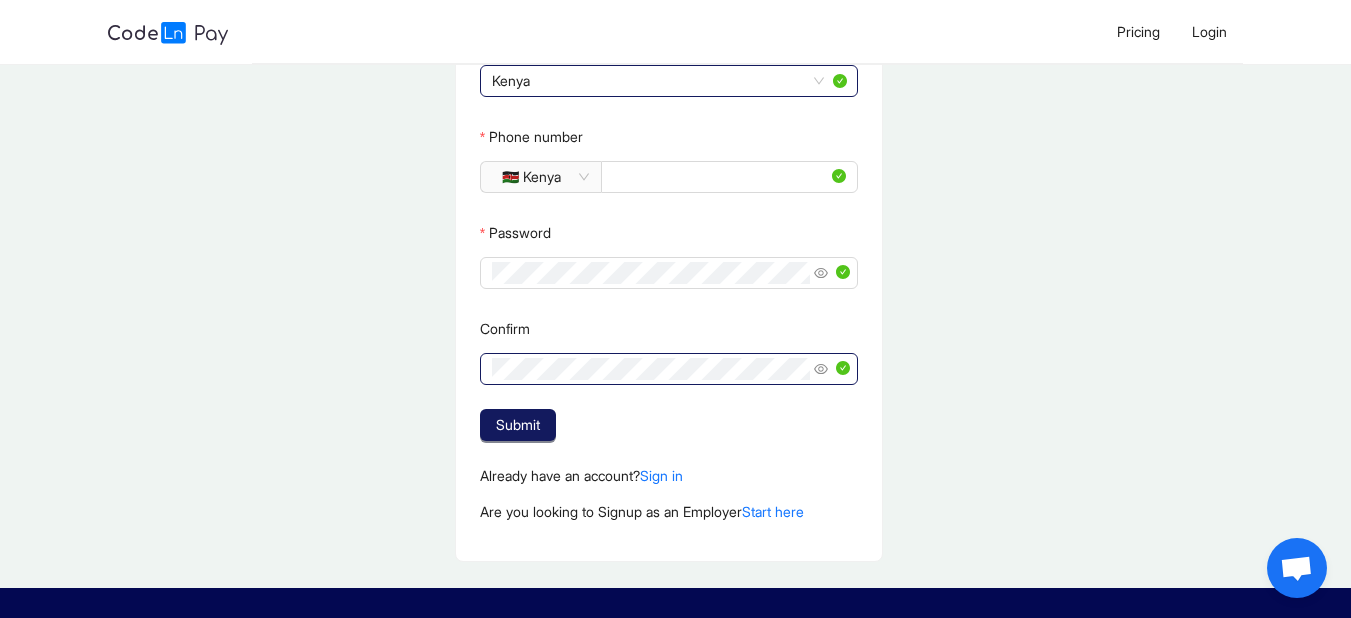 click on "Submit" 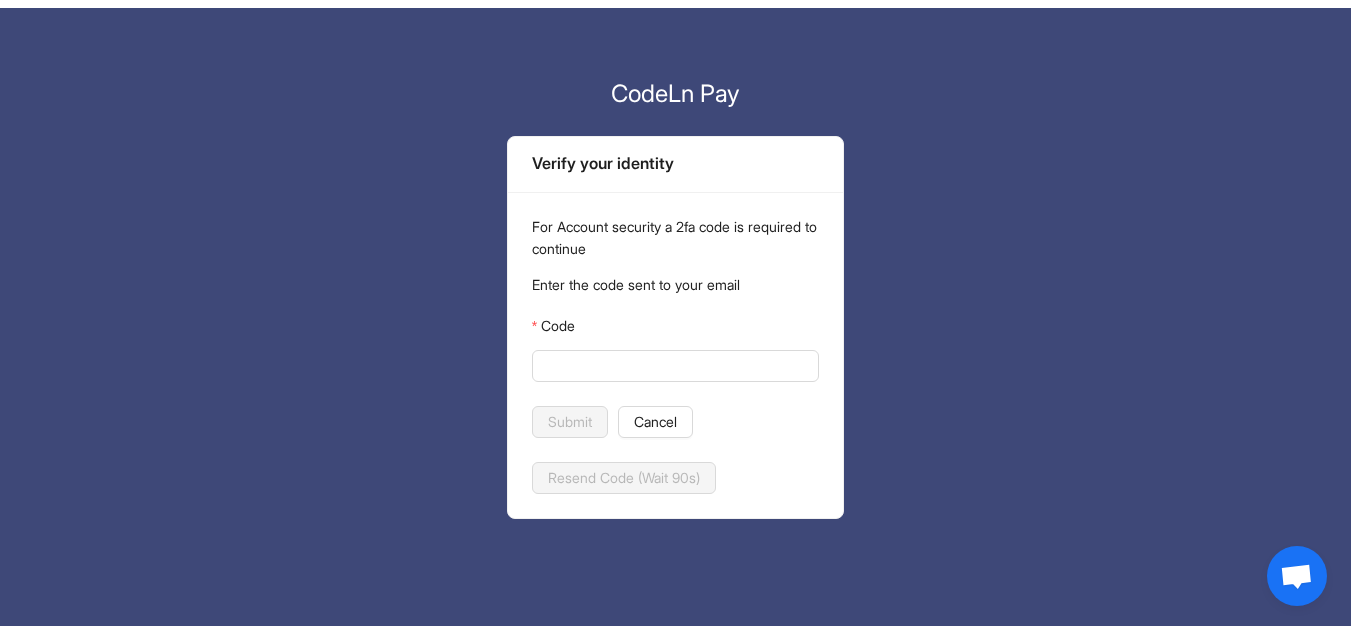 scroll, scrollTop: 0, scrollLeft: 0, axis: both 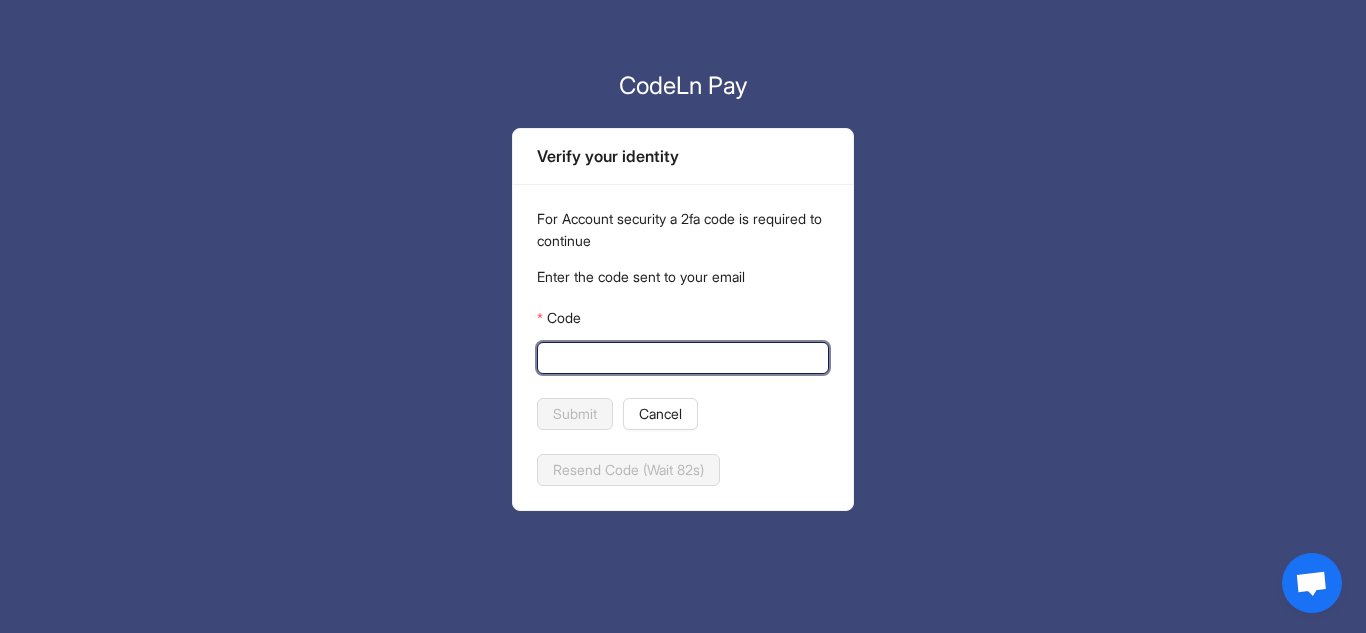 click on "Code" at bounding box center (681, 358) 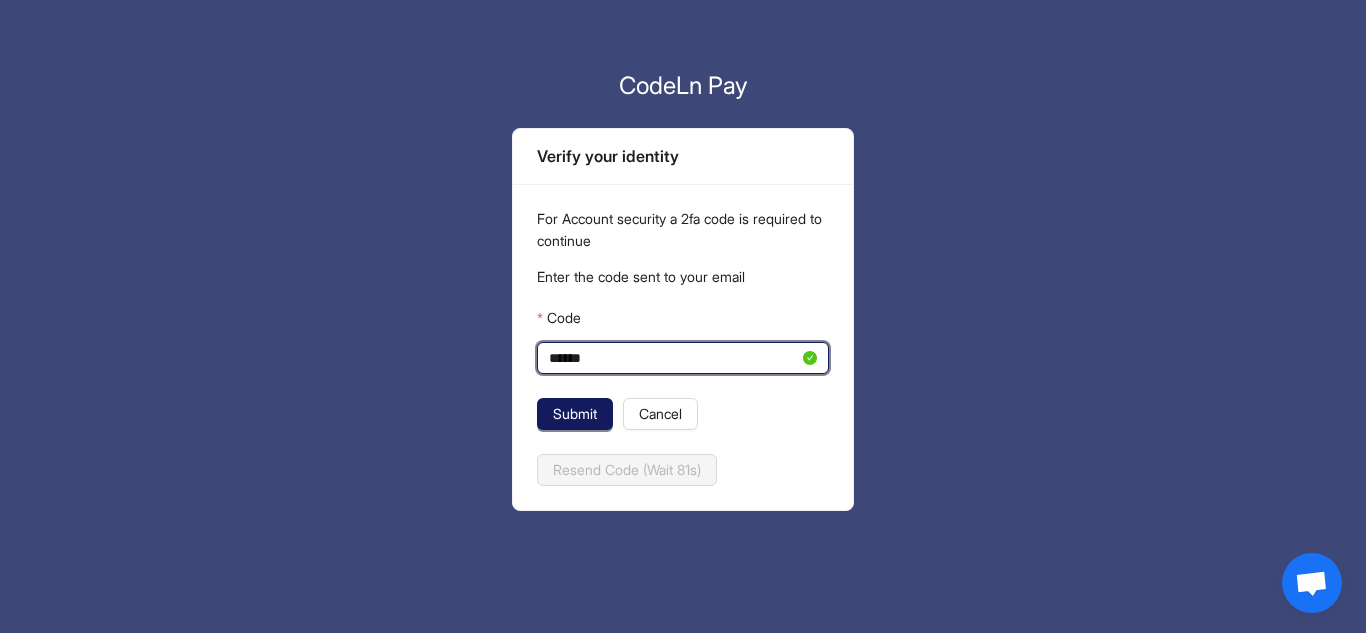 type on "******" 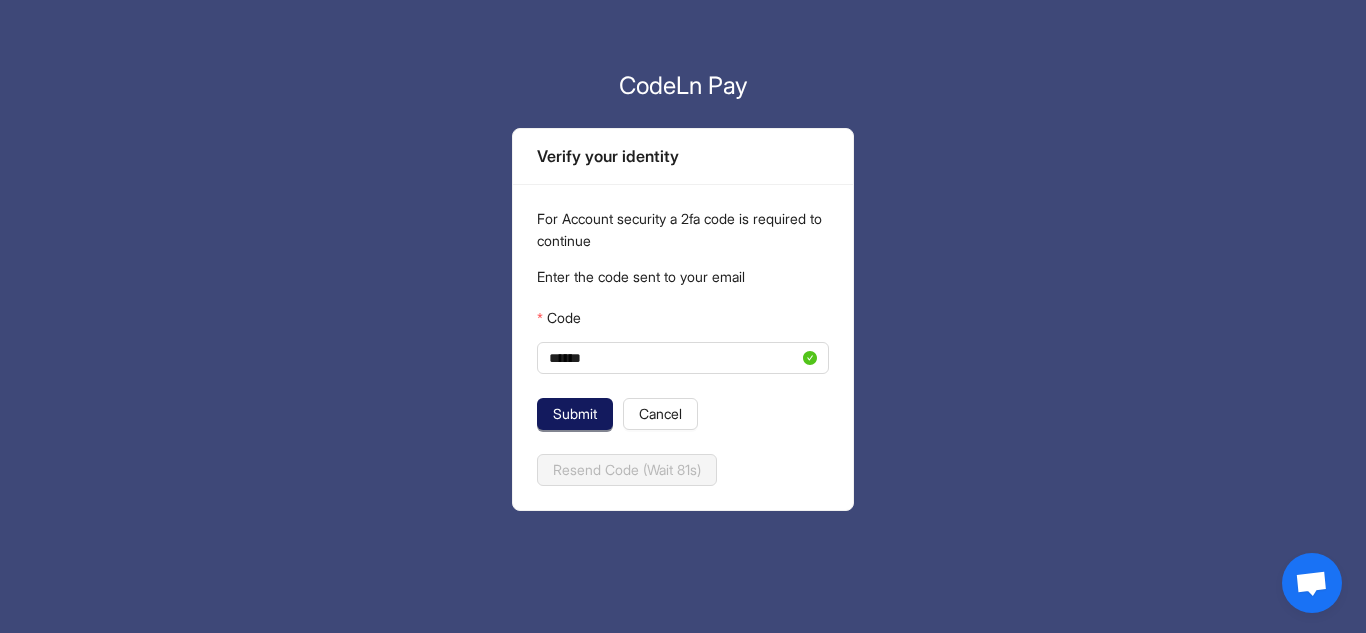 click on "Submit" 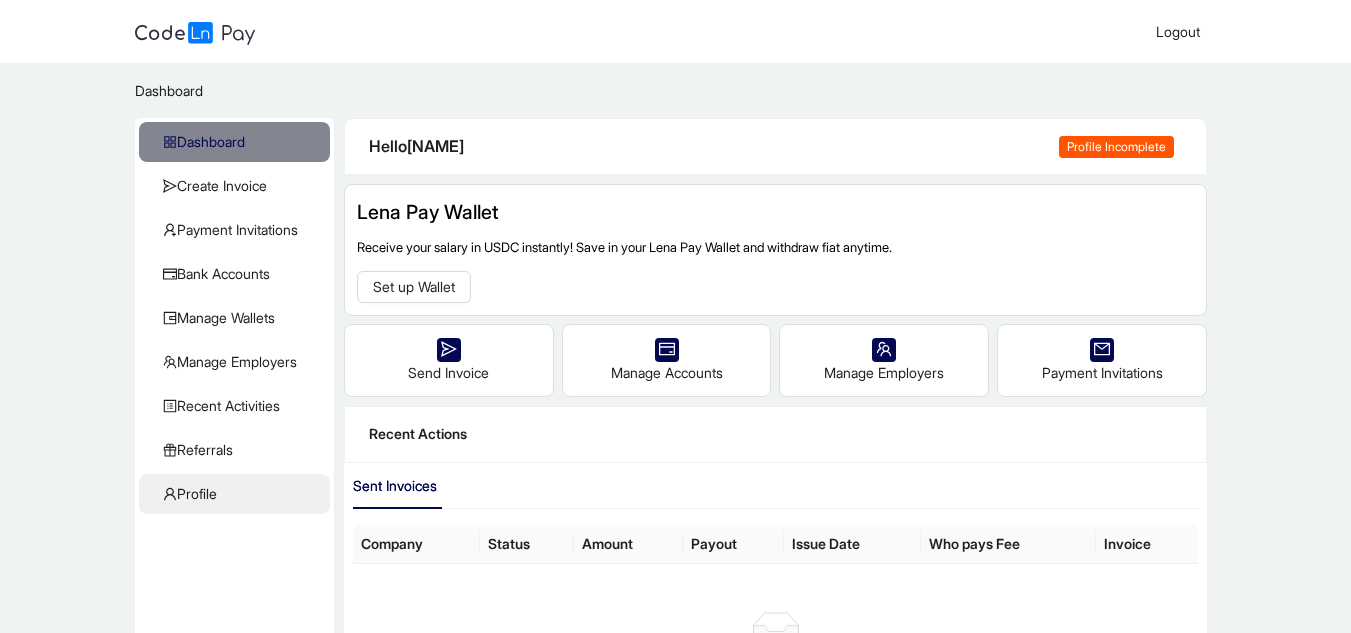 click on "Profile" 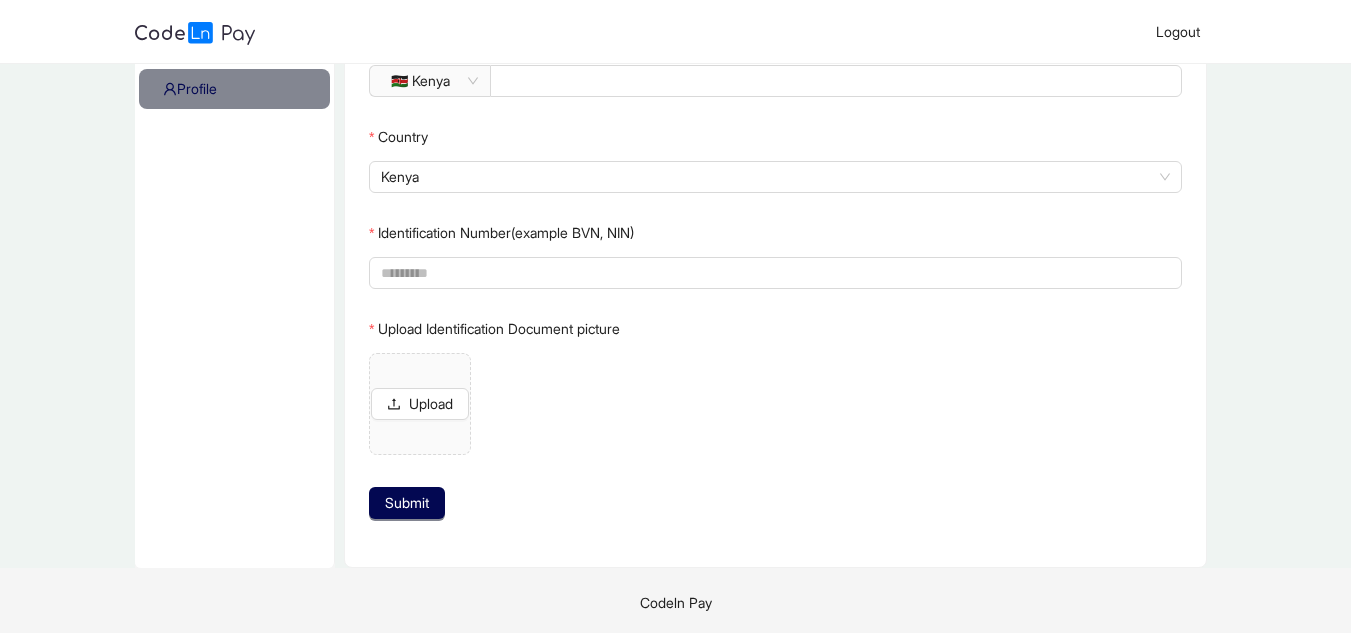 scroll, scrollTop: 409, scrollLeft: 0, axis: vertical 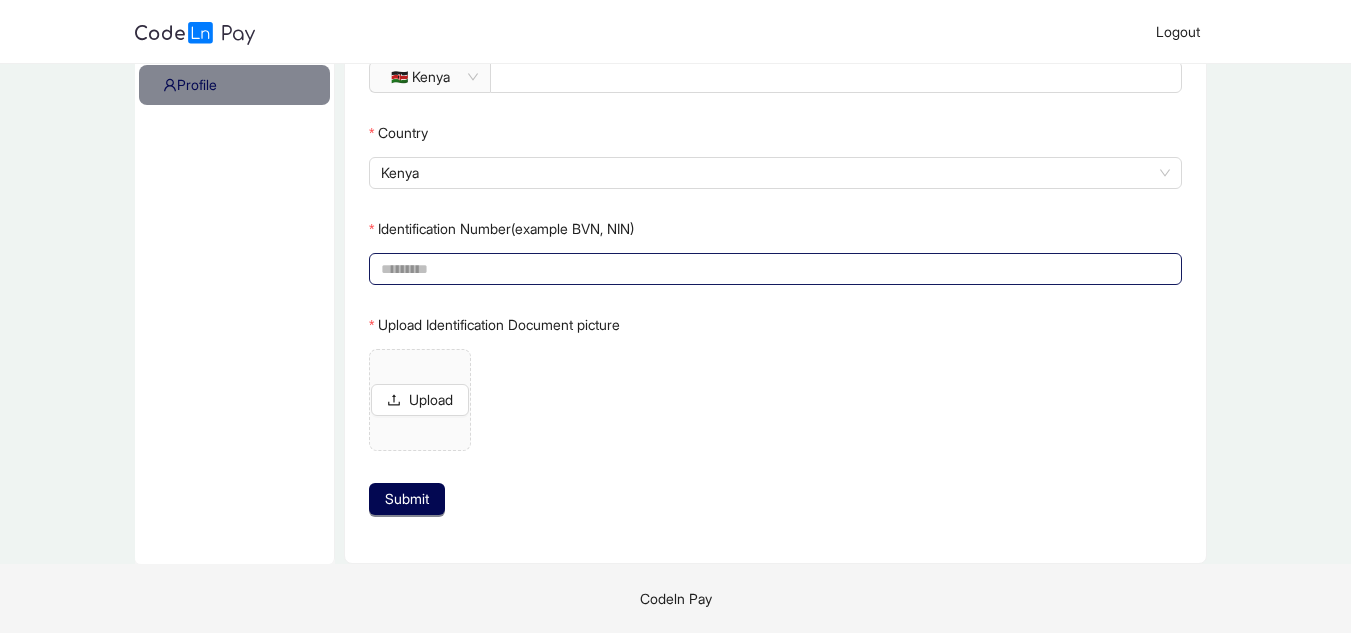 click on "Identification Number(example BVN, NIN)" at bounding box center (773, 269) 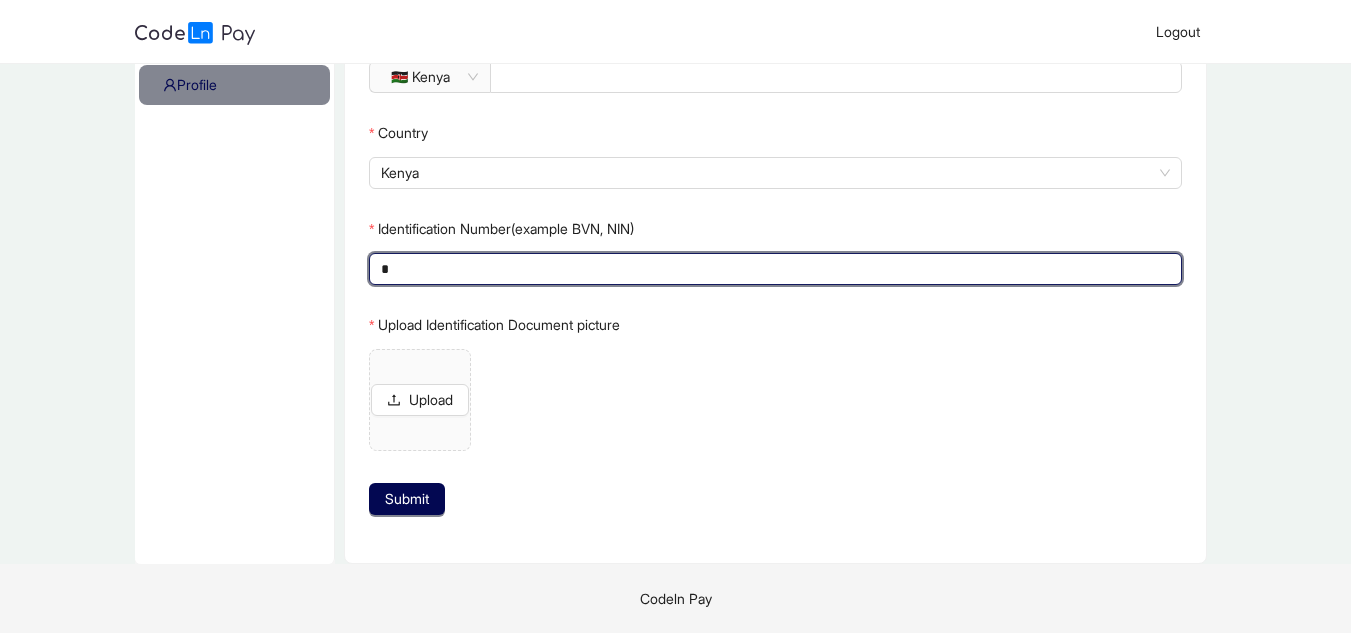 scroll, scrollTop: 369, scrollLeft: 0, axis: vertical 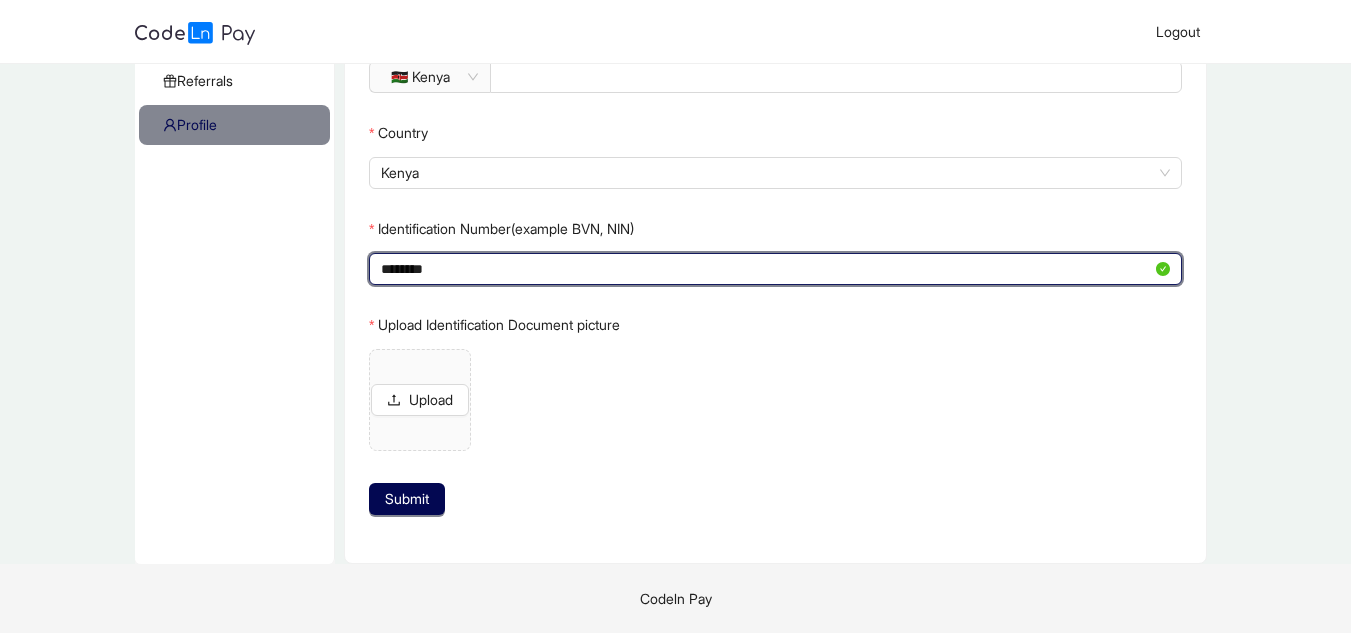 type on "********" 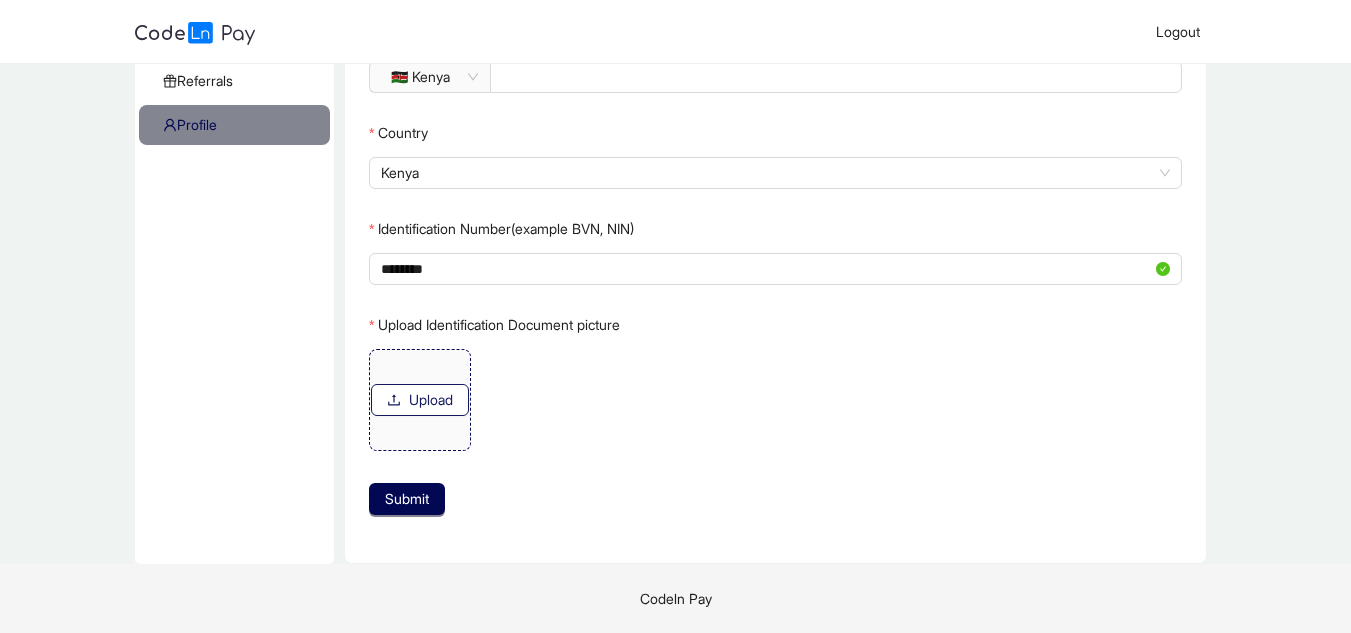 click on "Upload" 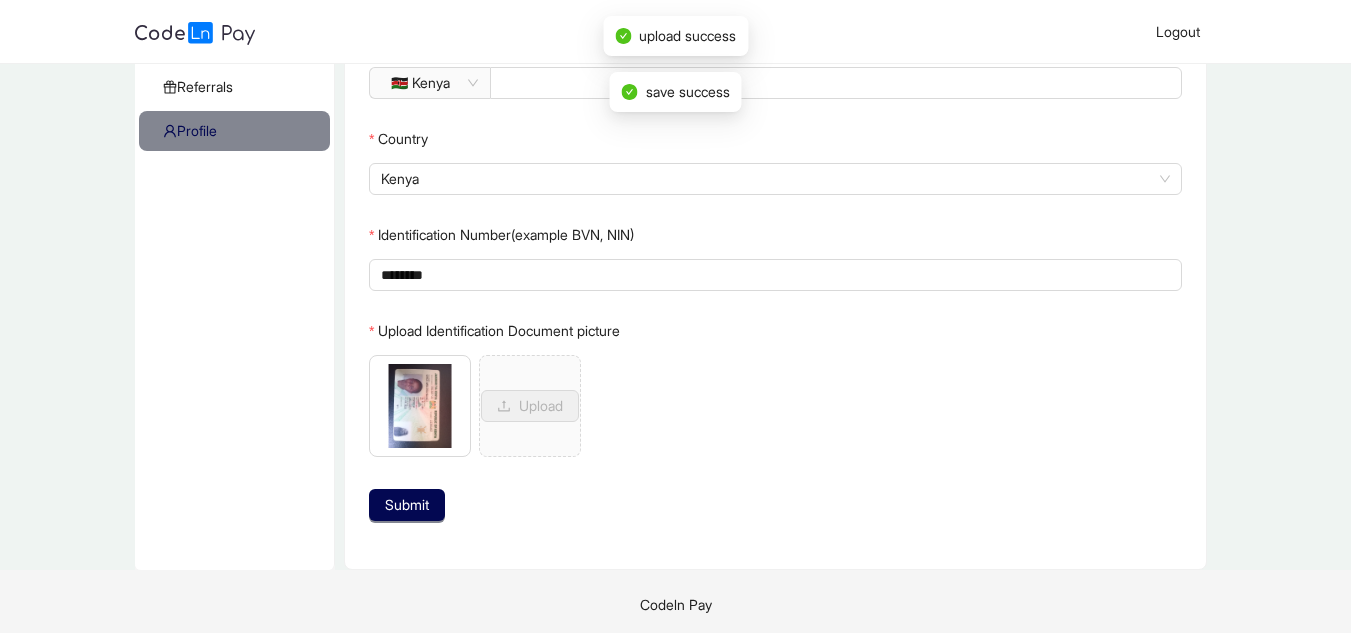 scroll, scrollTop: 369, scrollLeft: 0, axis: vertical 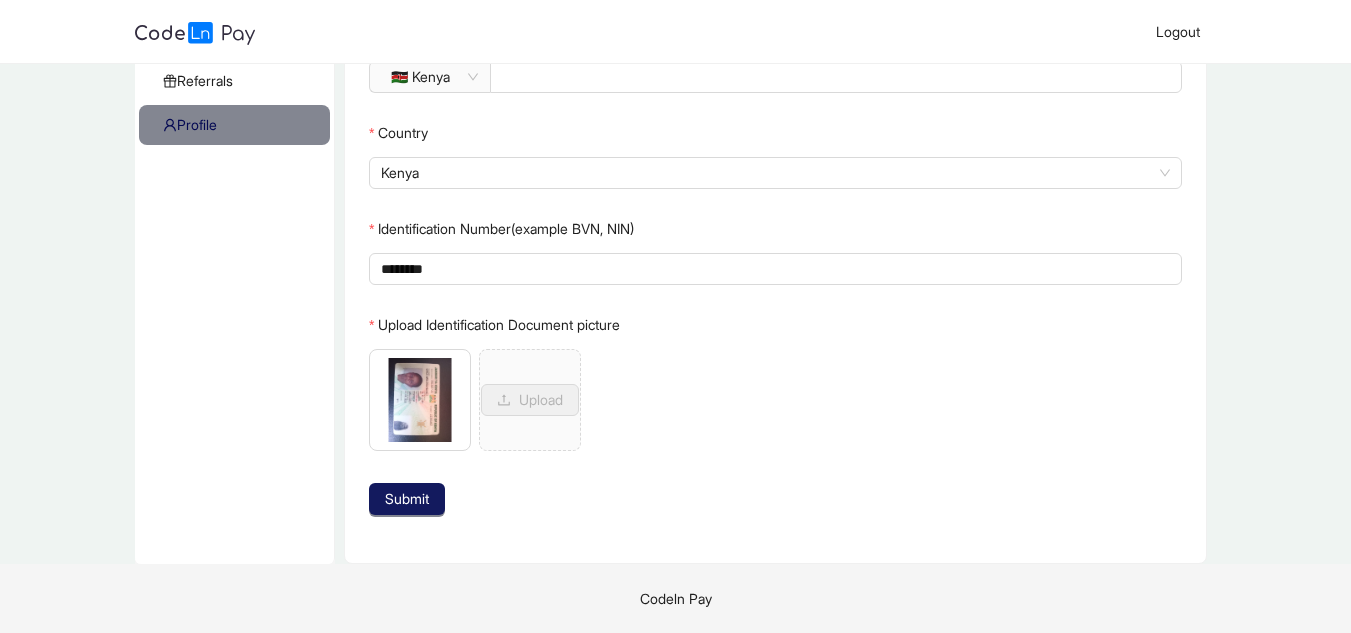 click on "Submit" 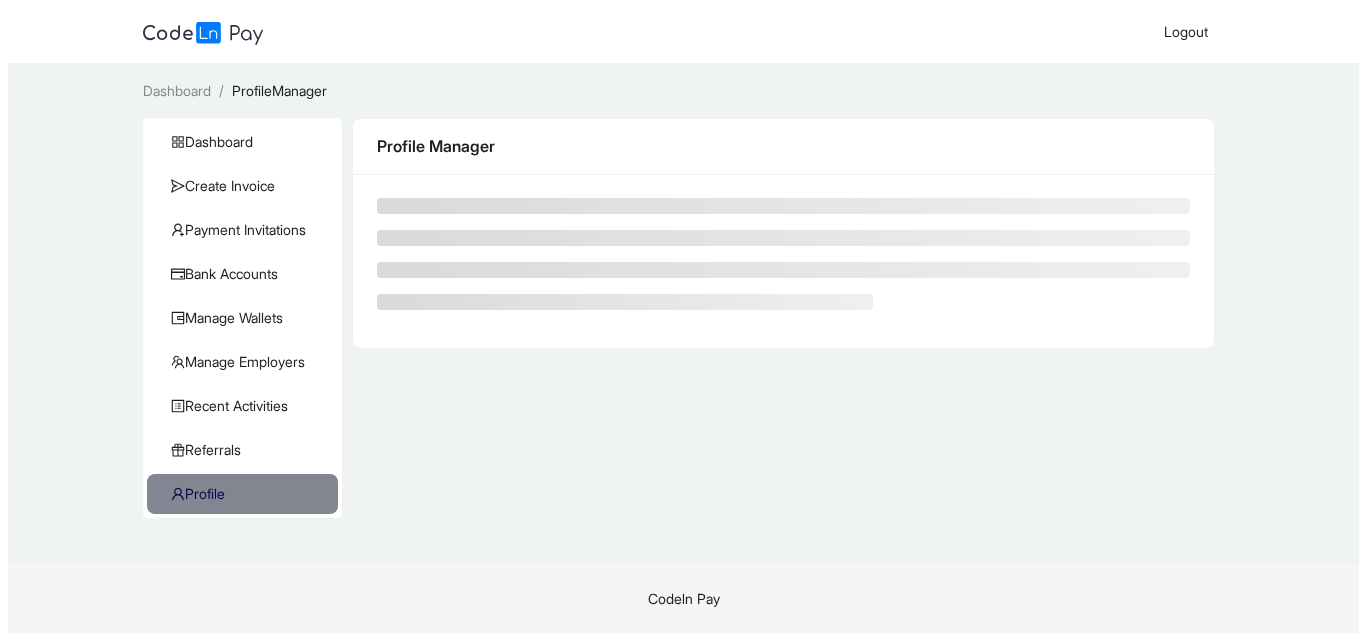scroll, scrollTop: 0, scrollLeft: 0, axis: both 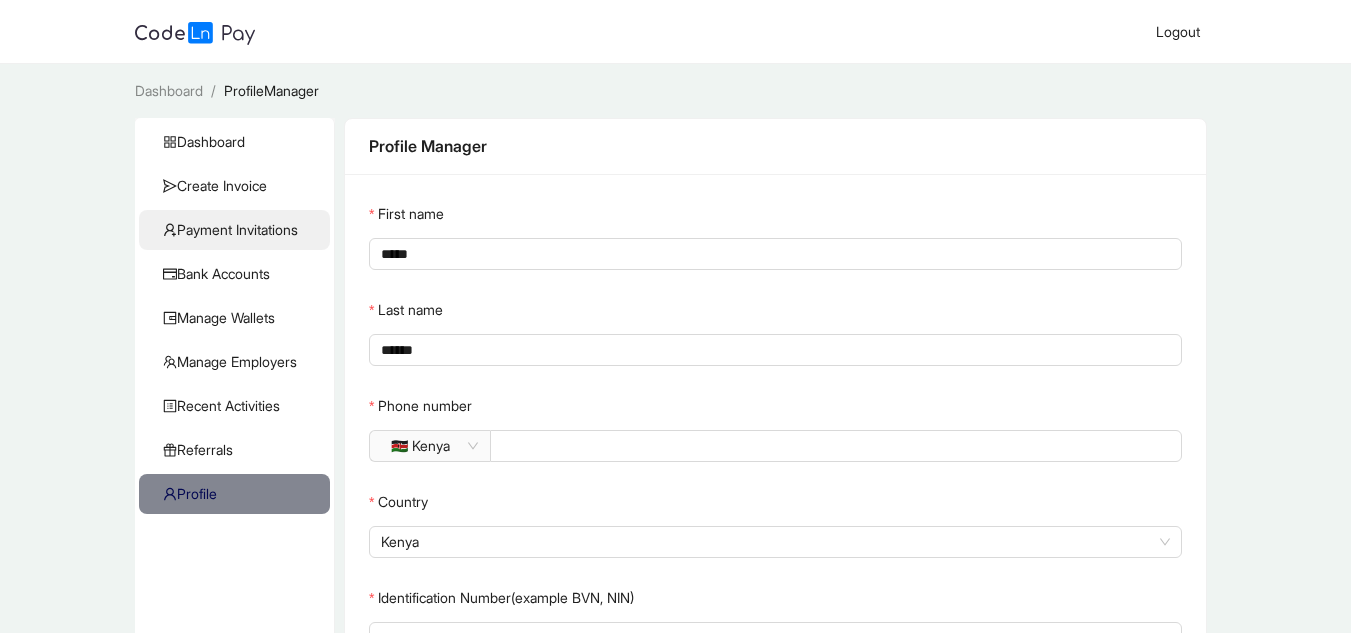 click on "Payment Invitations" 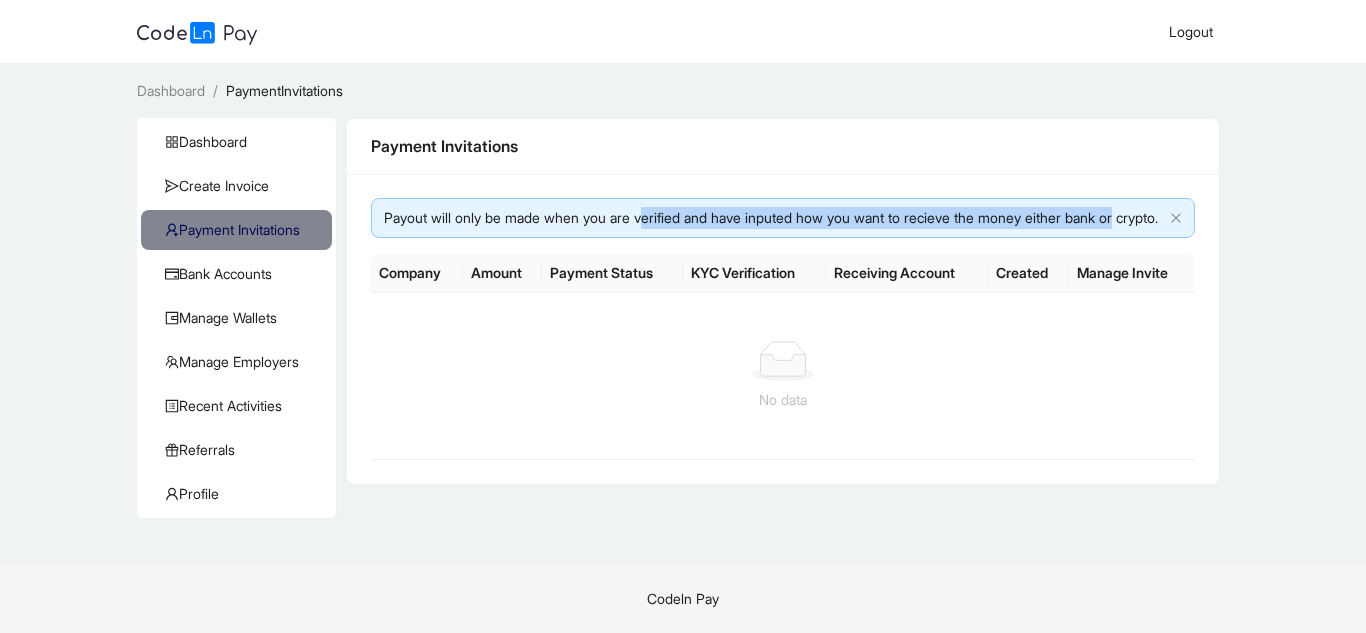 drag, startPoint x: 654, startPoint y: 217, endPoint x: 1154, endPoint y: 215, distance: 500.004 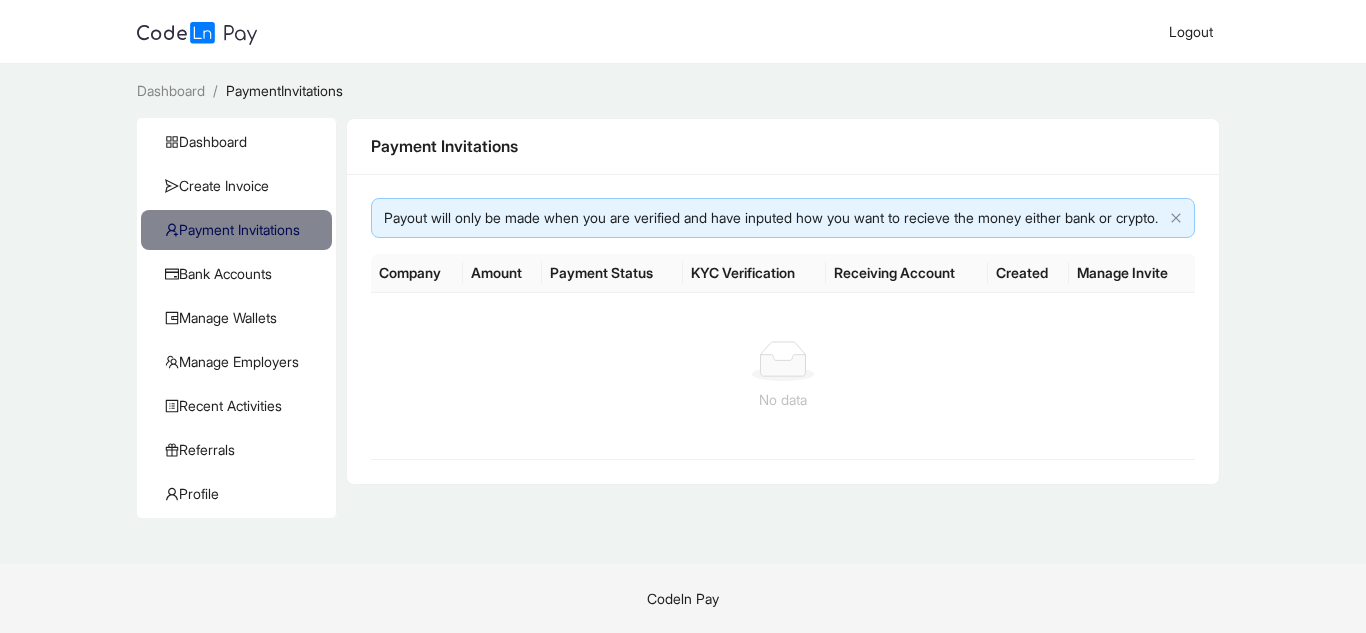 click on "Payment Invitations" 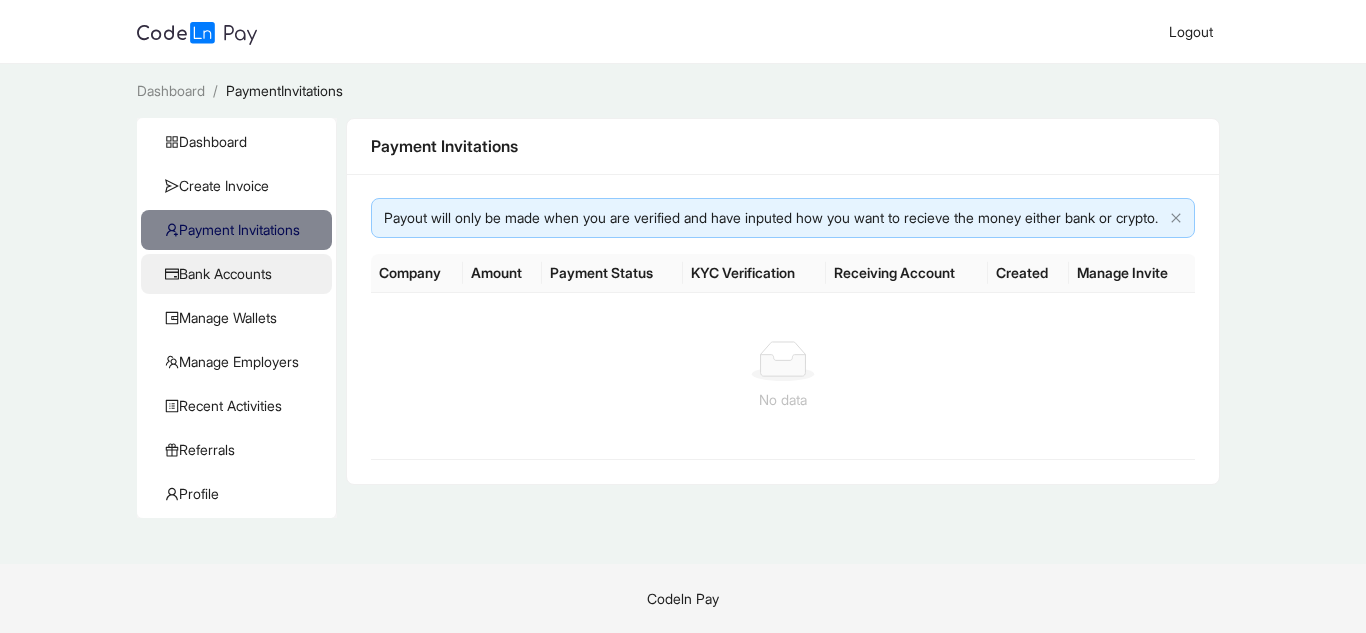 click on "Bank Accounts" 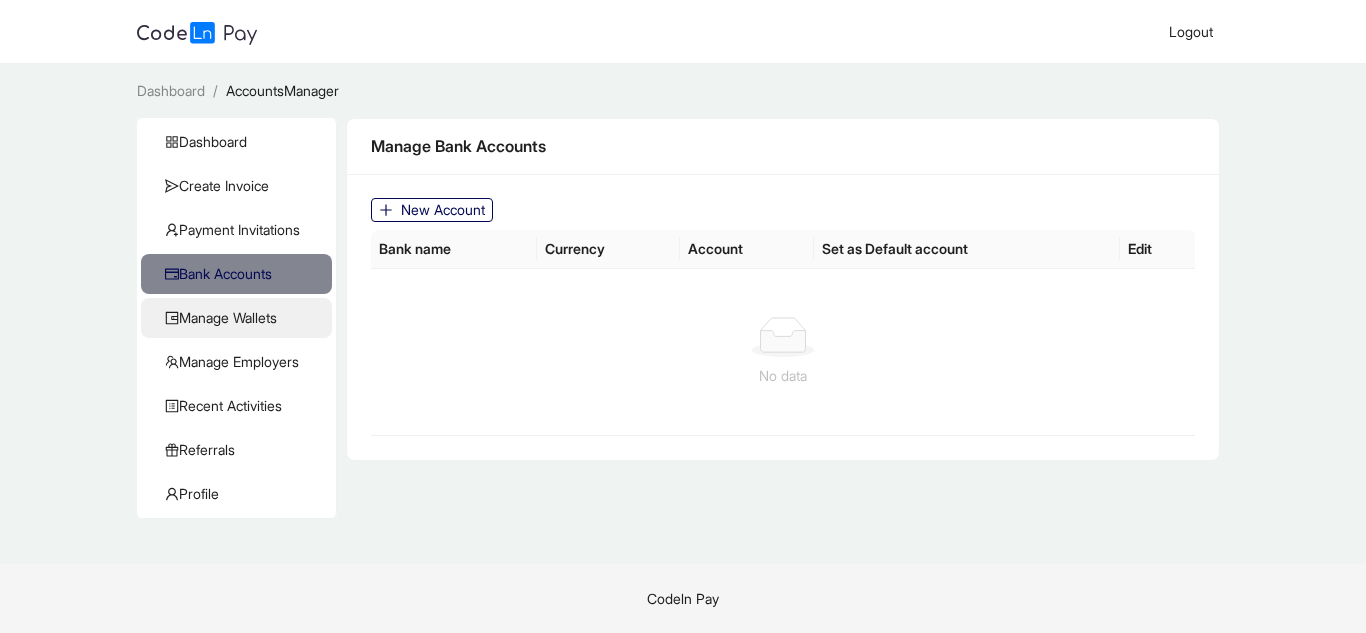 click on "Manage Wallets" 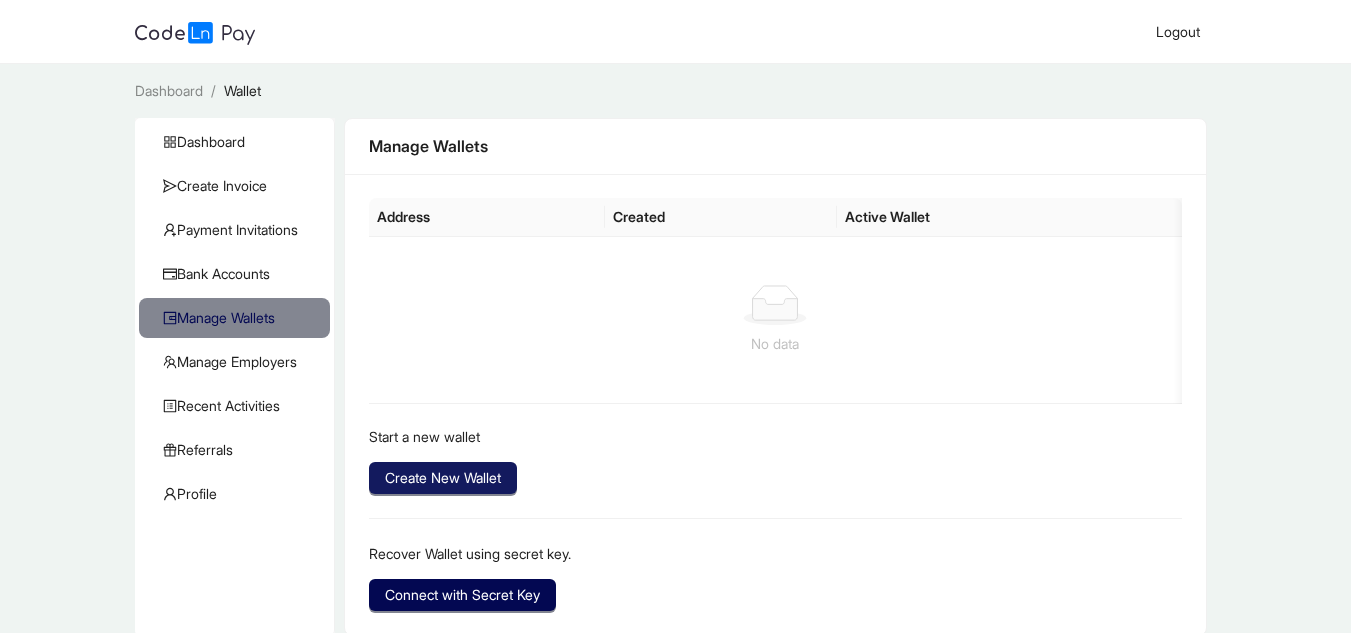 click on "Create New Wallet" 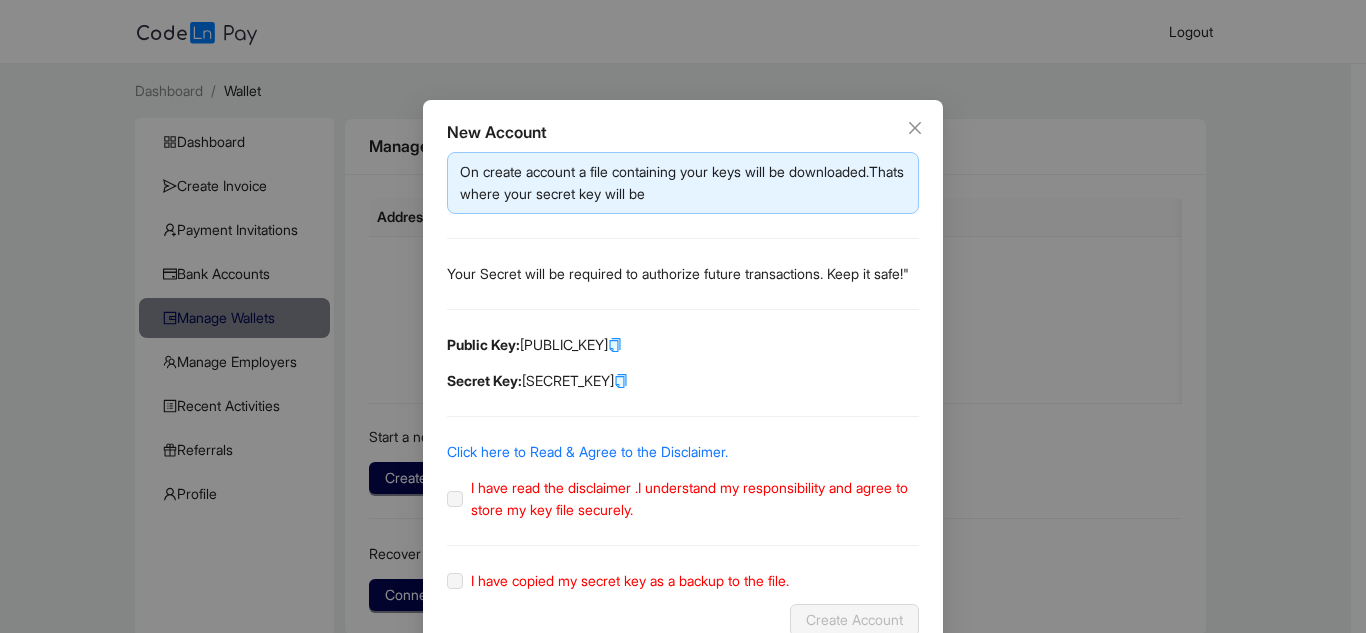 click 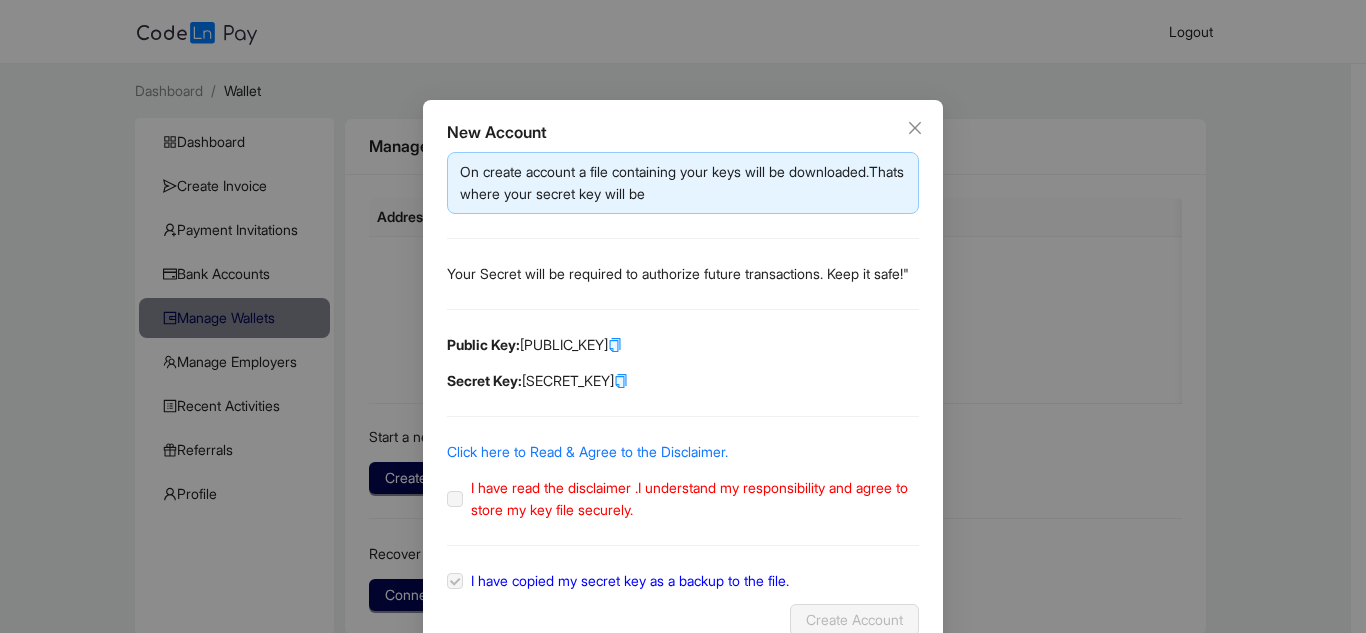 click 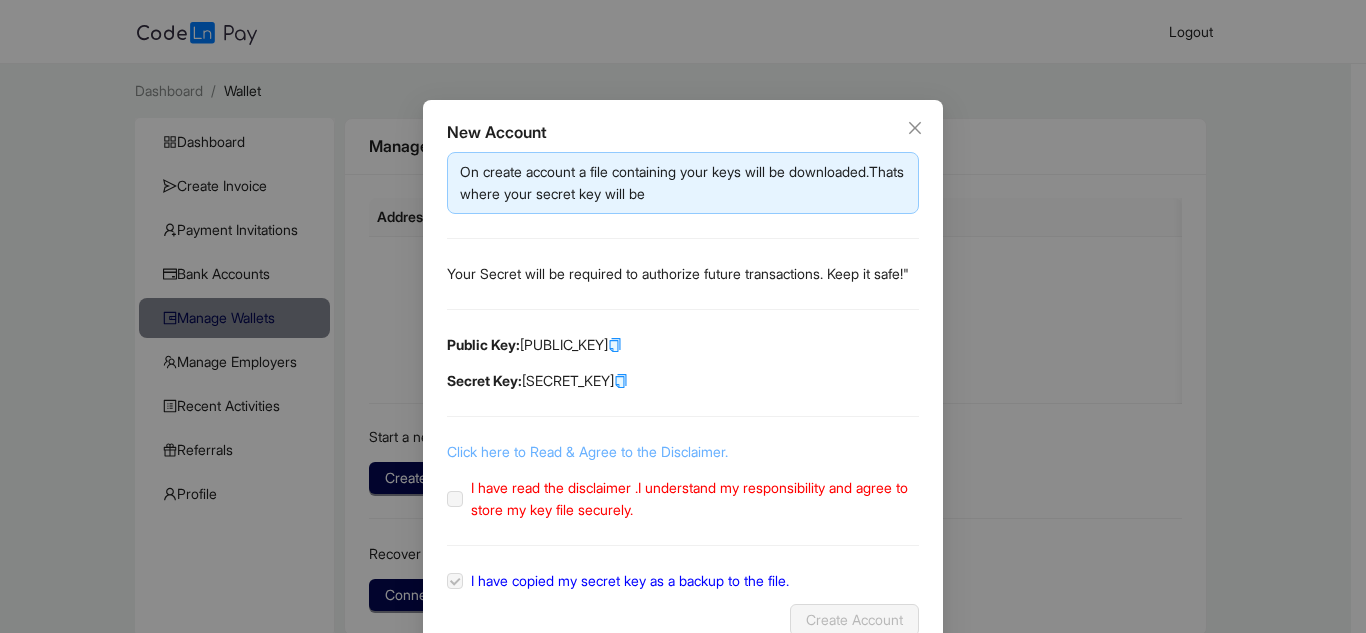 click on "Click here to Read & Agree to the Disclaimer." at bounding box center [587, 451] 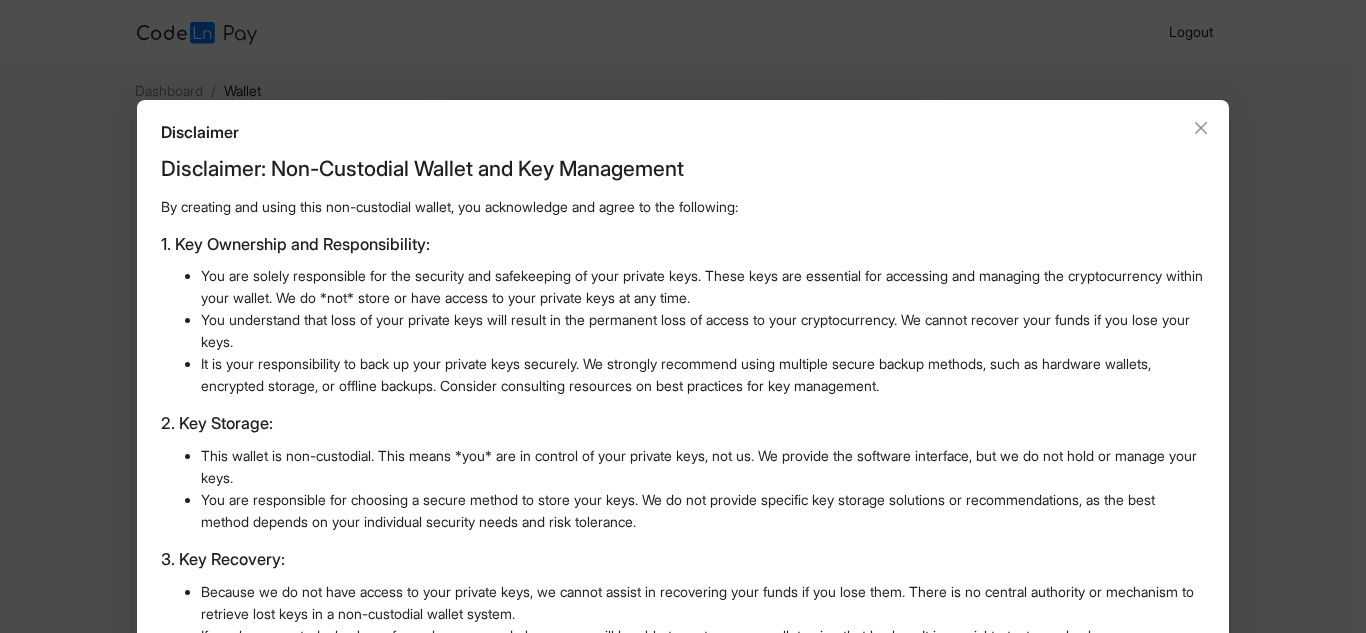 scroll, scrollTop: 487, scrollLeft: 0, axis: vertical 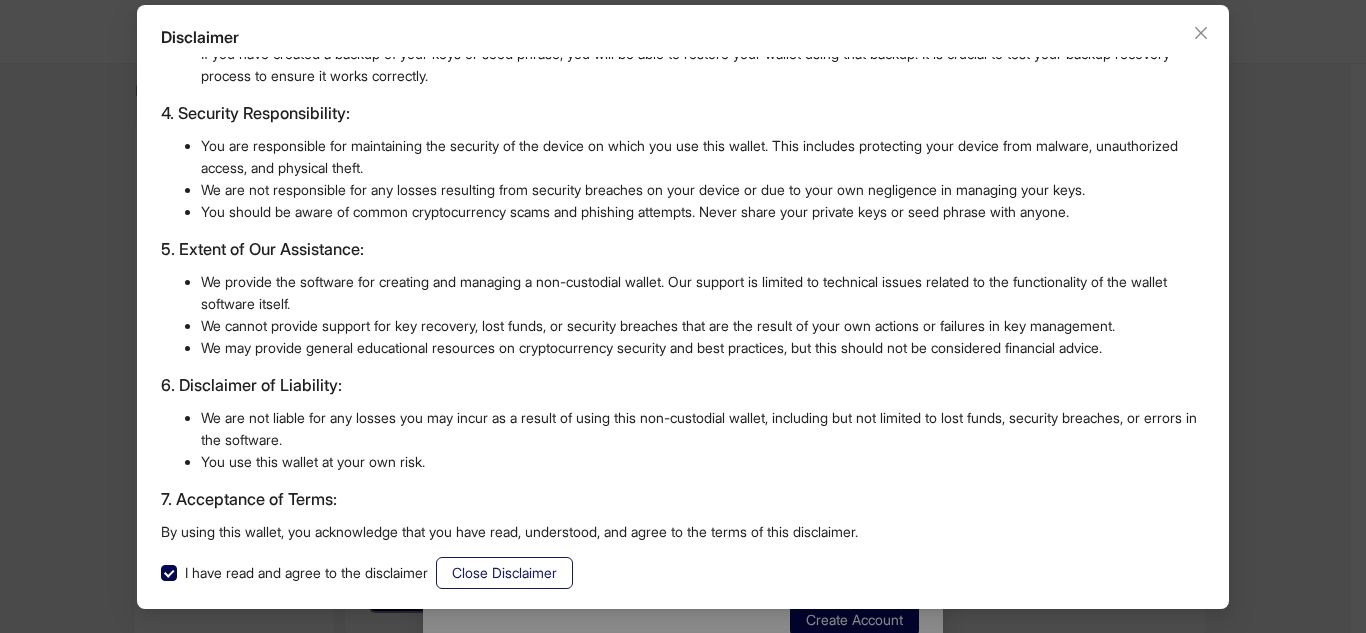 click on "Close Disclaimer" 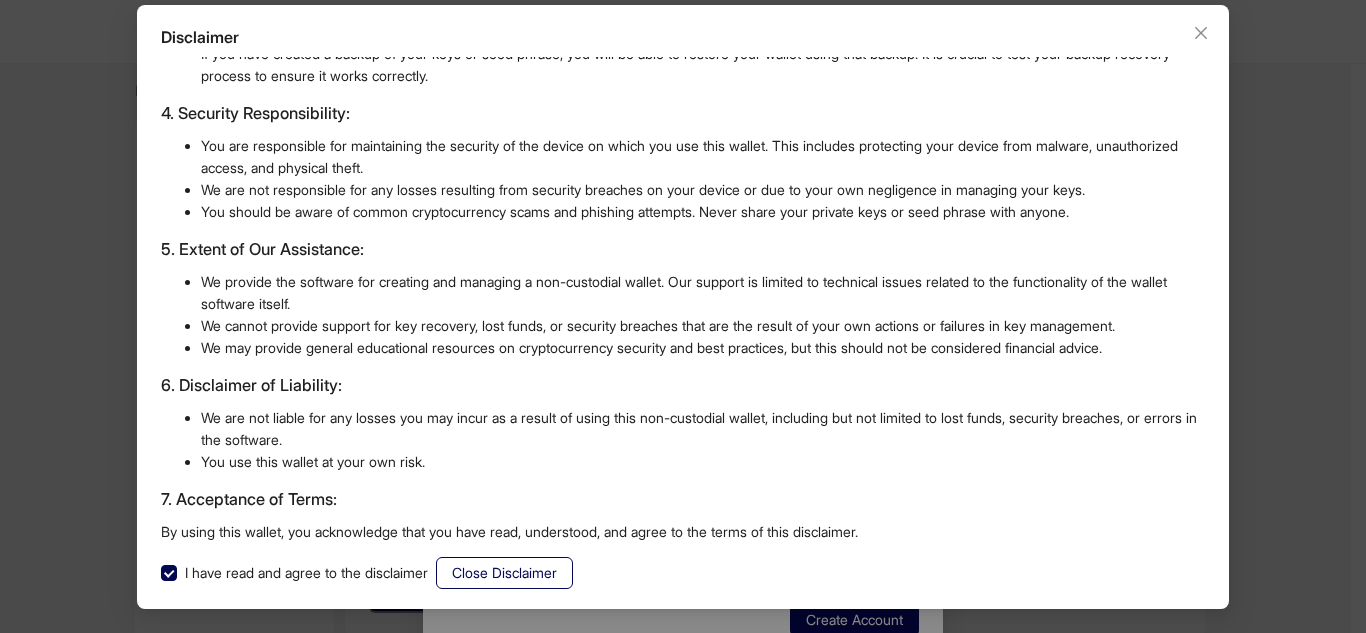 scroll, scrollTop: 0, scrollLeft: 0, axis: both 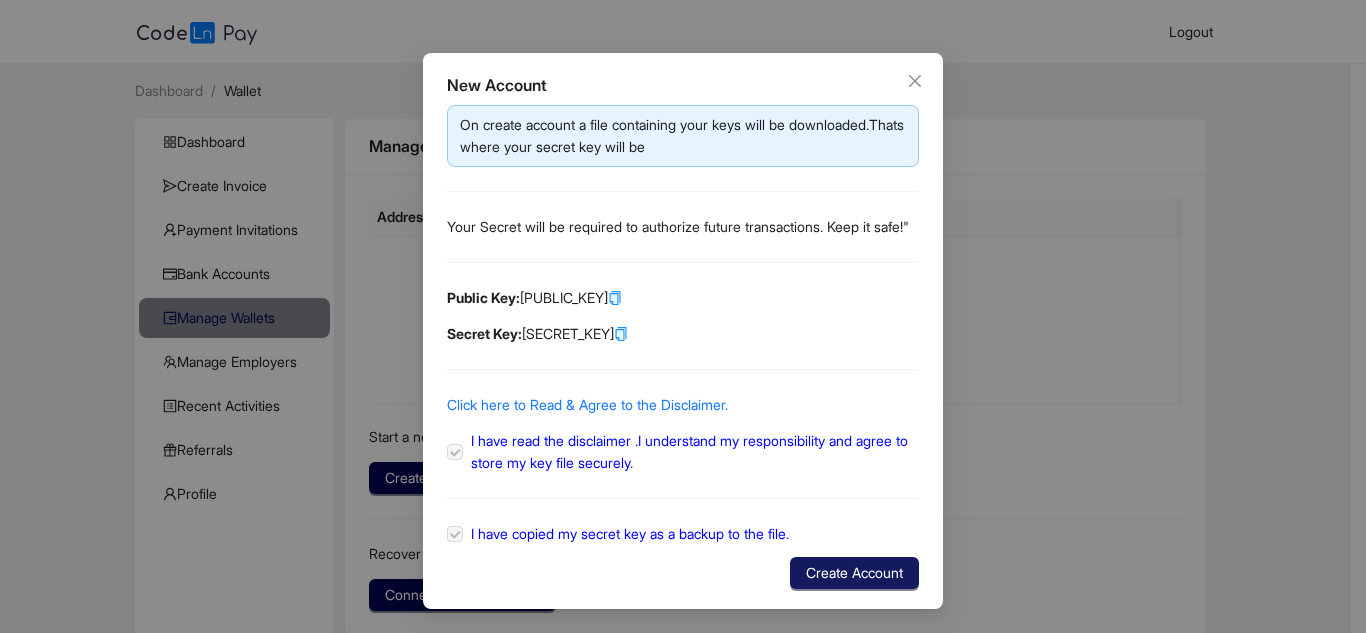 click on "Create Account" 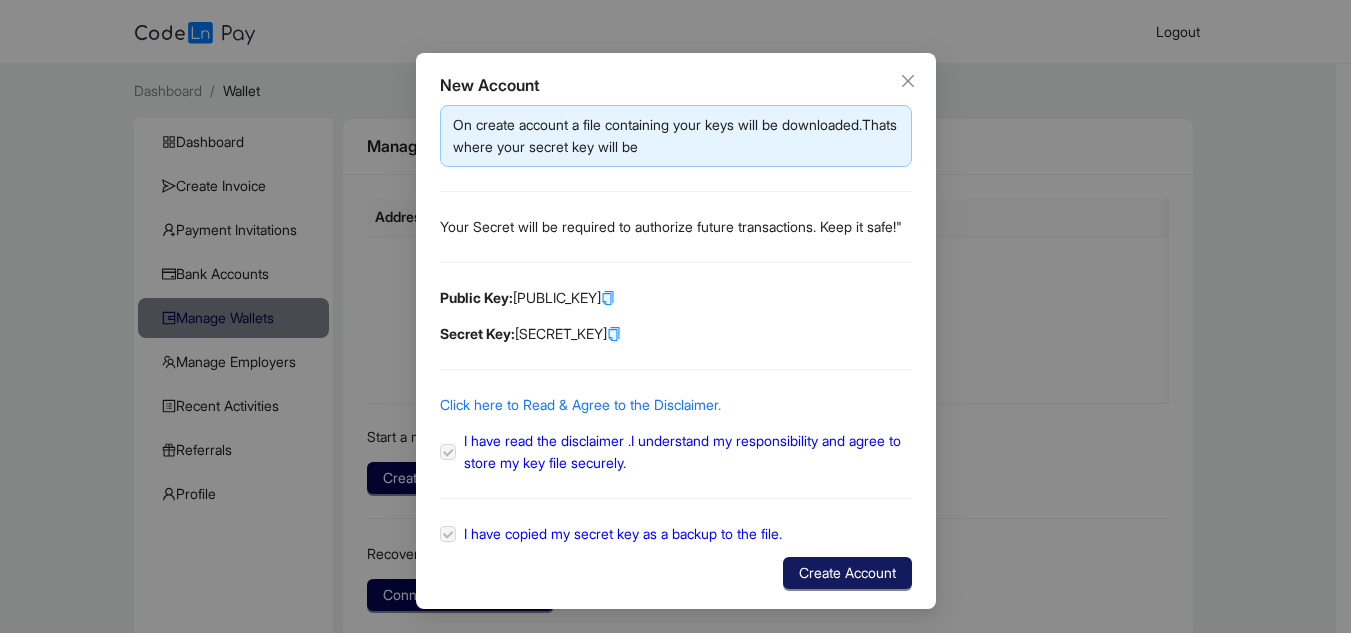 scroll, scrollTop: 0, scrollLeft: 0, axis: both 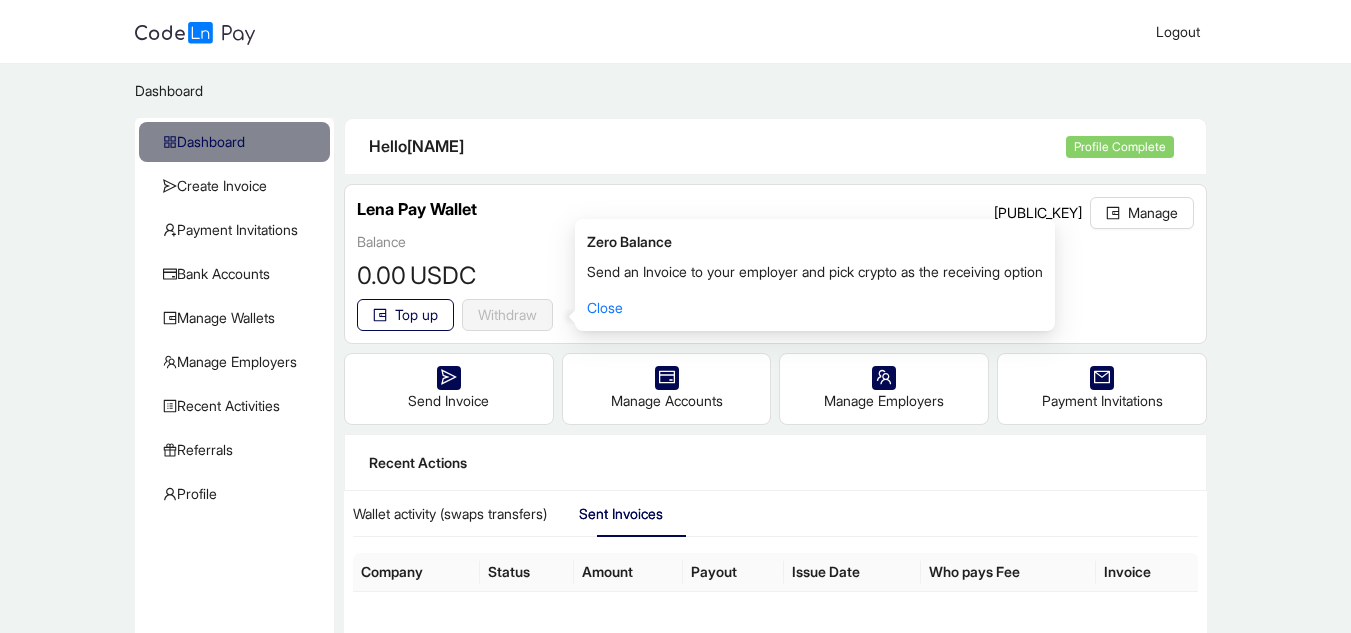 click on "Send an Invoice to your employer and pick crypto as the receiving option Close" 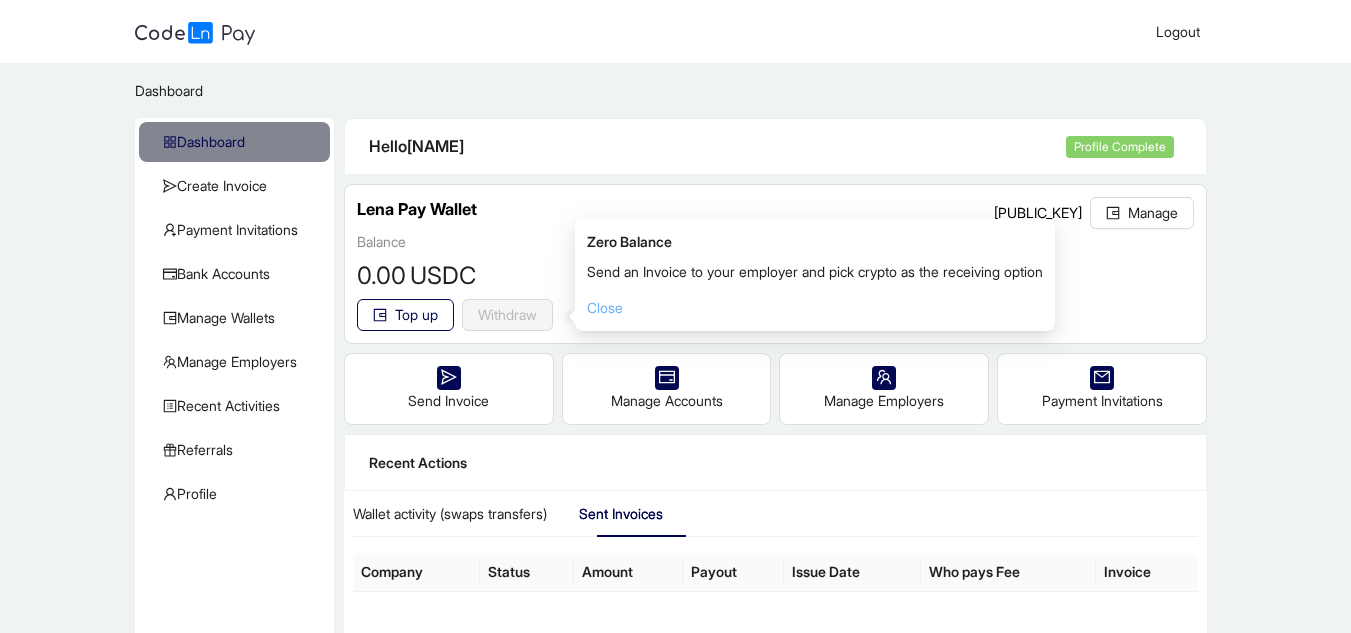 click on "Close" 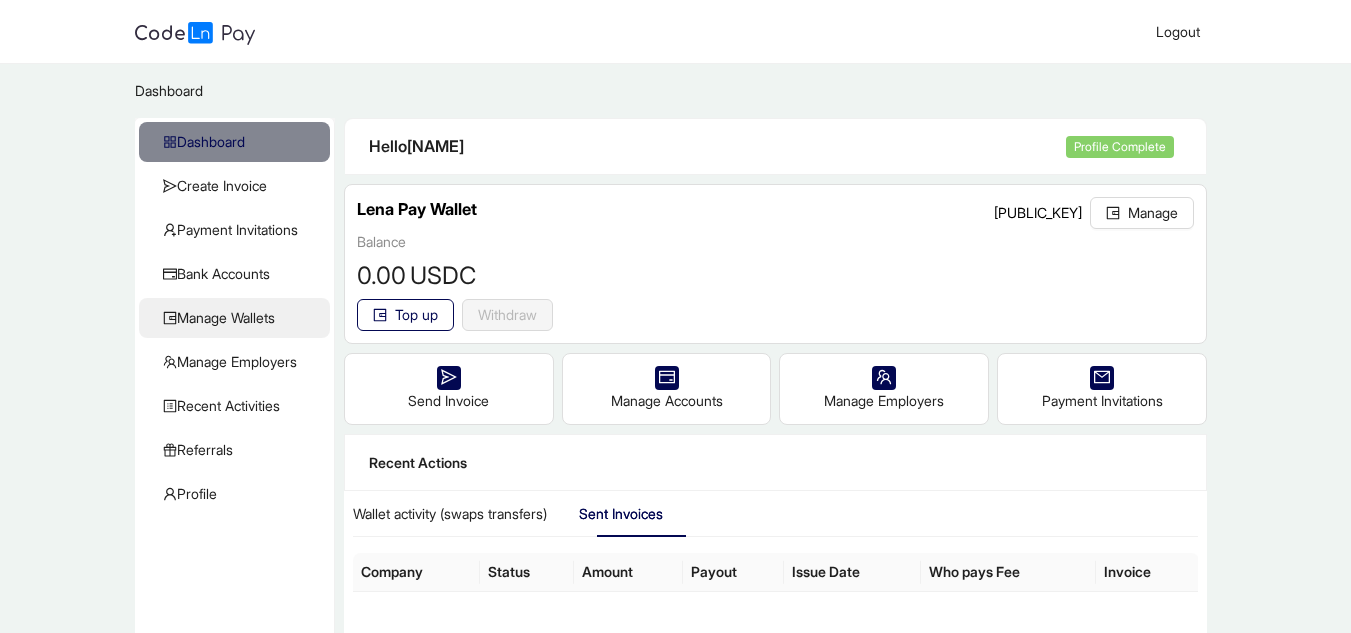 click on "Manage Wallets" 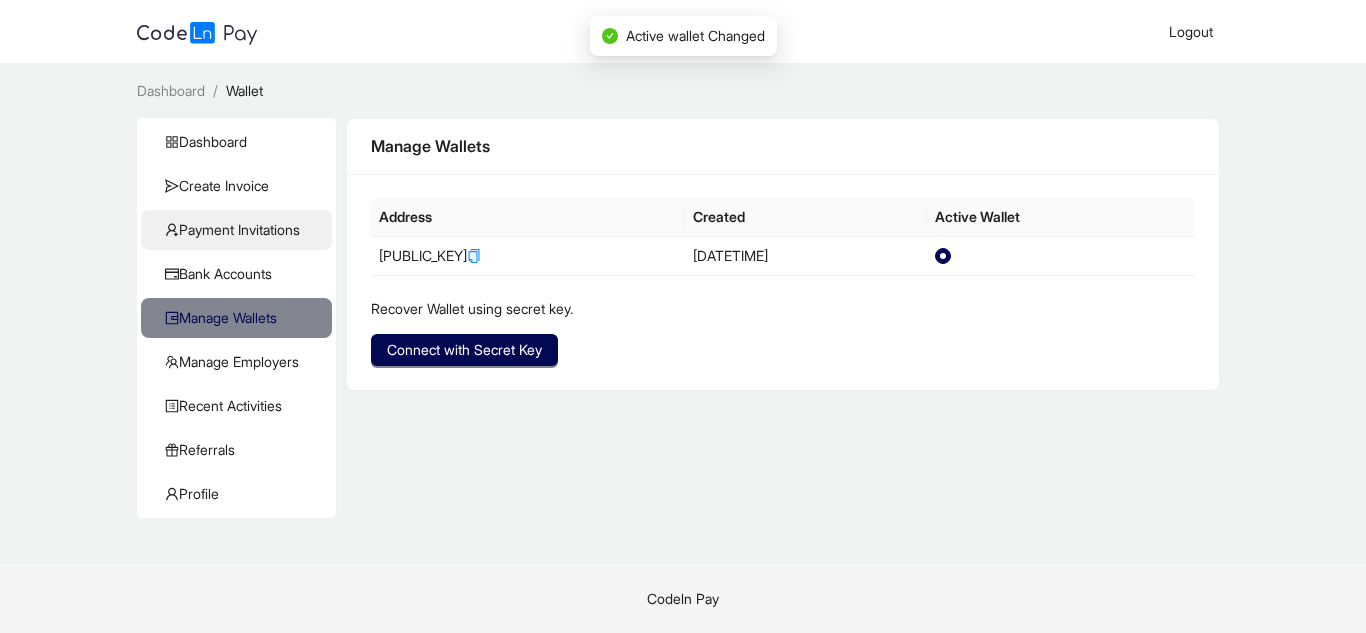 click on "Payment Invitations" 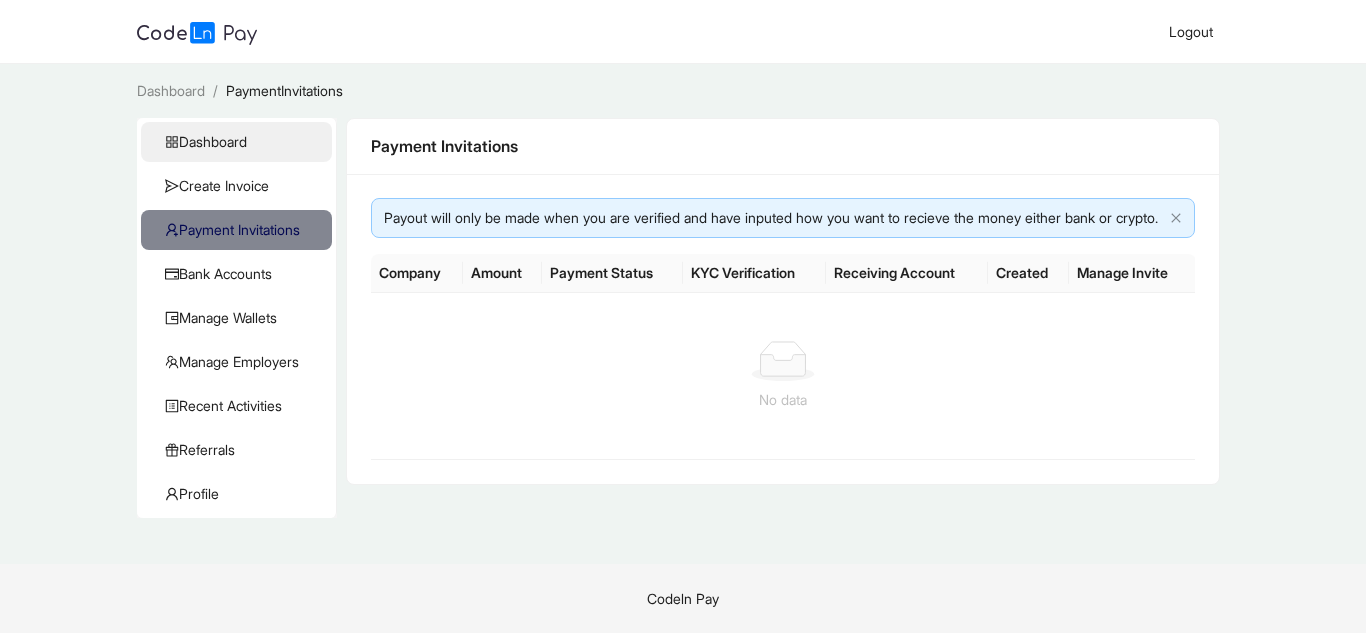 click on "Dashboard" 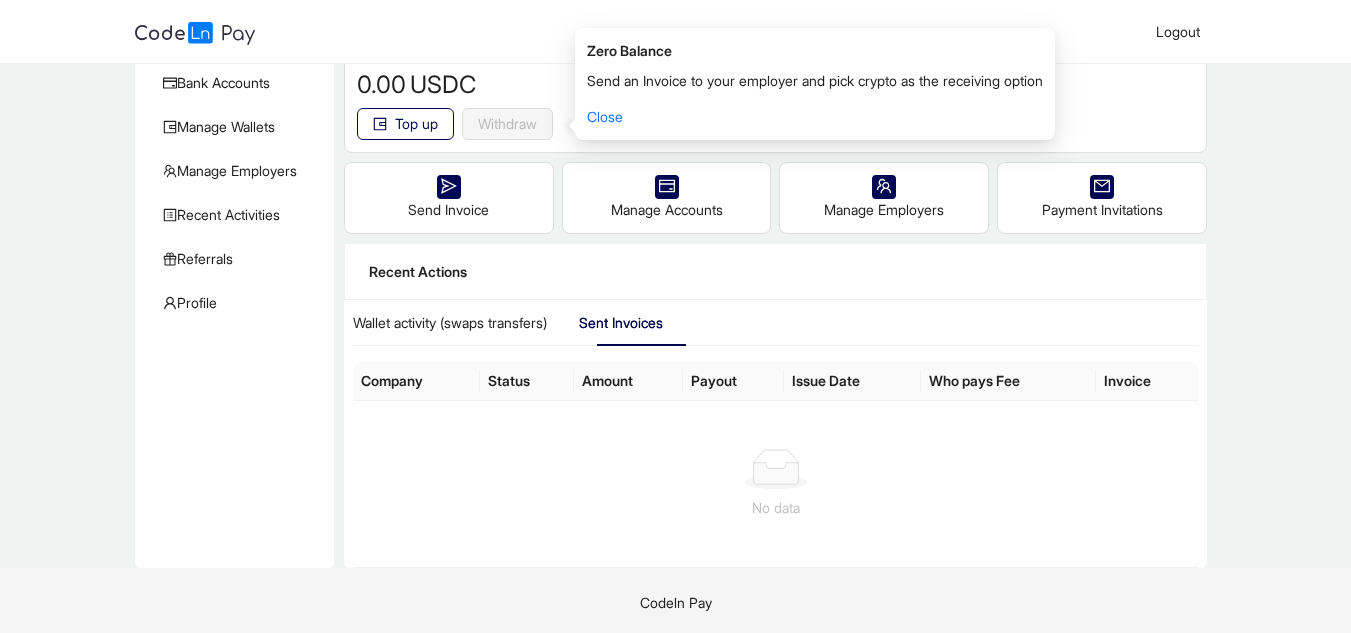 scroll, scrollTop: 195, scrollLeft: 0, axis: vertical 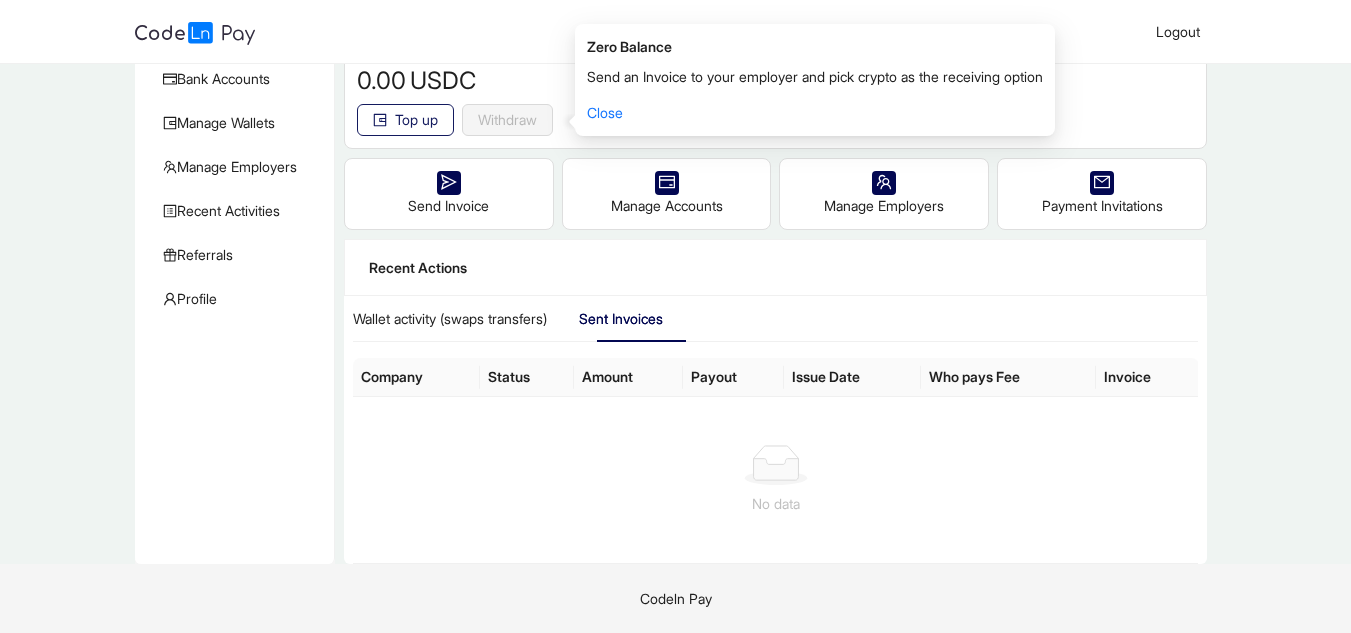 click 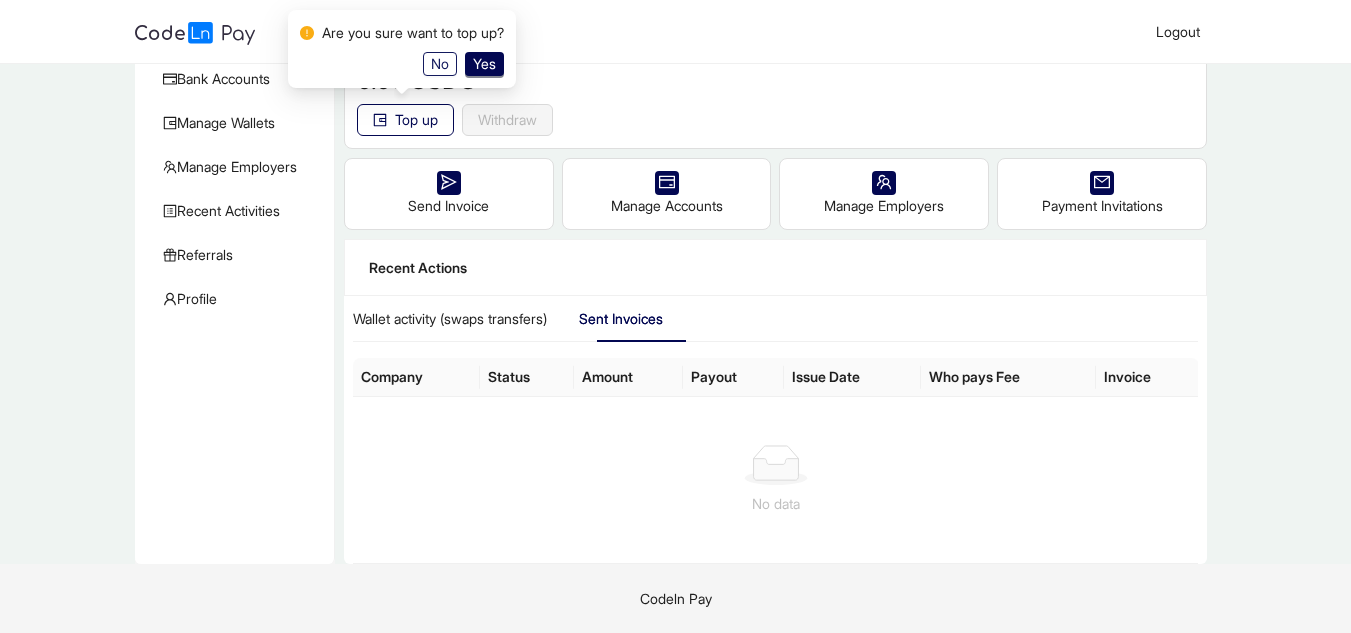 click on "No" 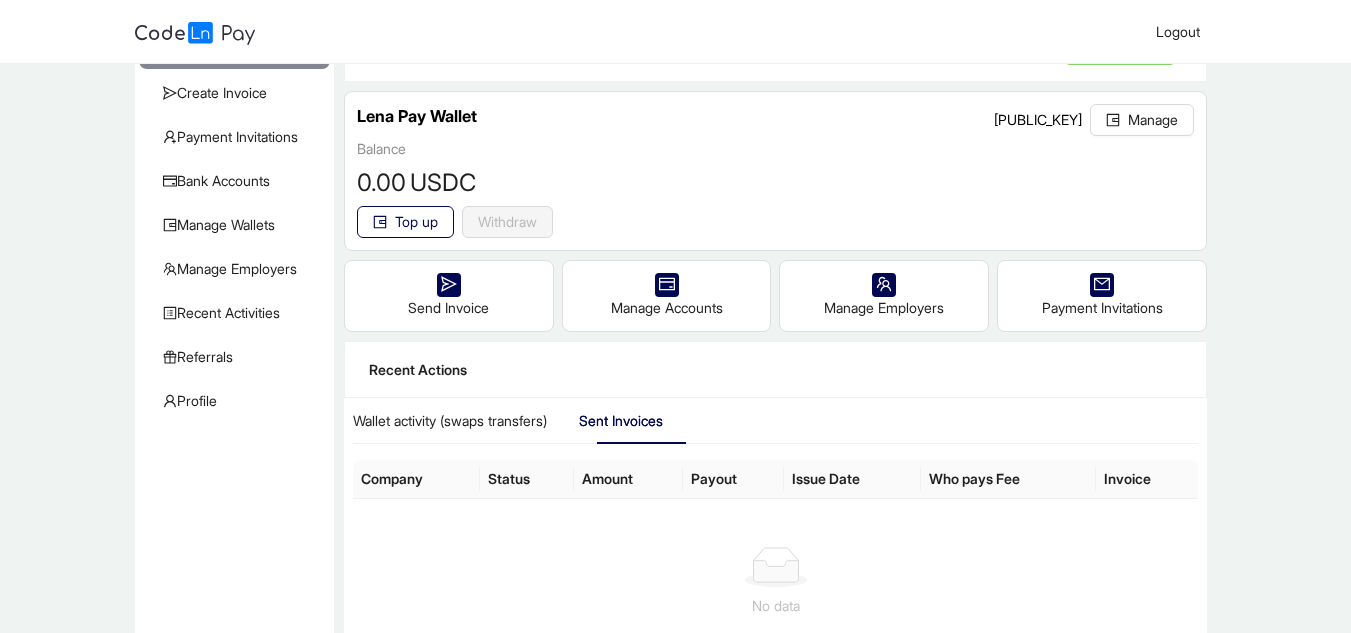 scroll, scrollTop: 0, scrollLeft: 0, axis: both 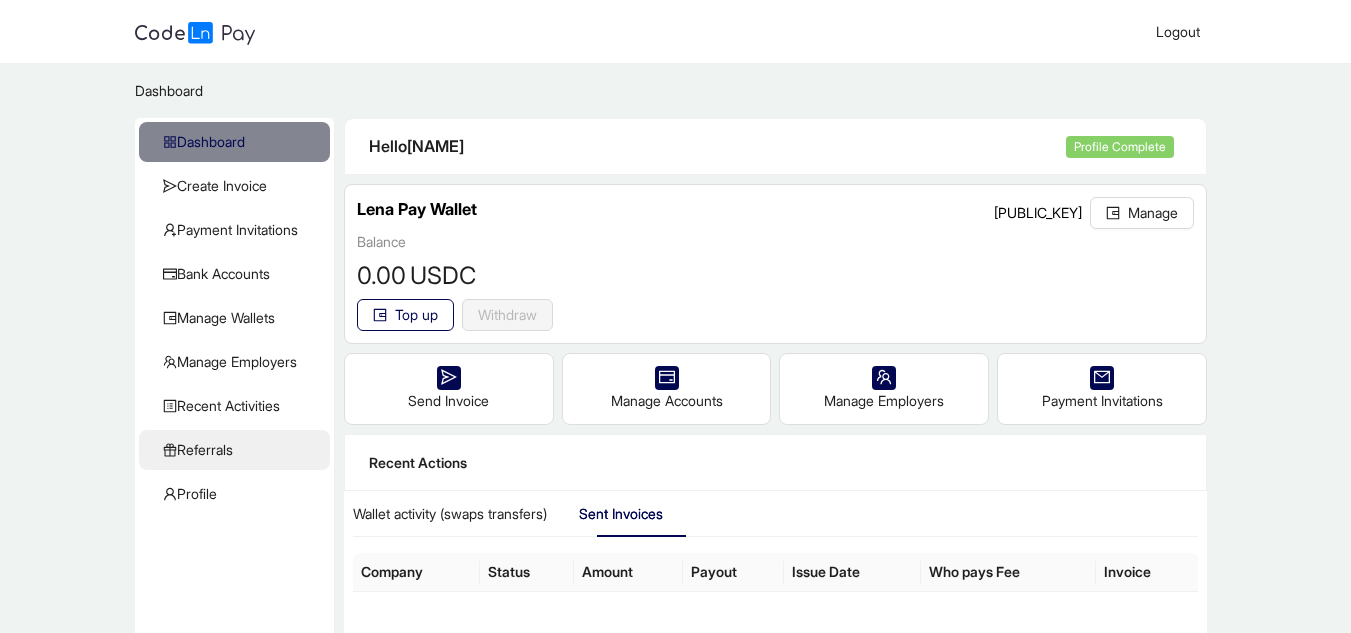 click on "Referrals" 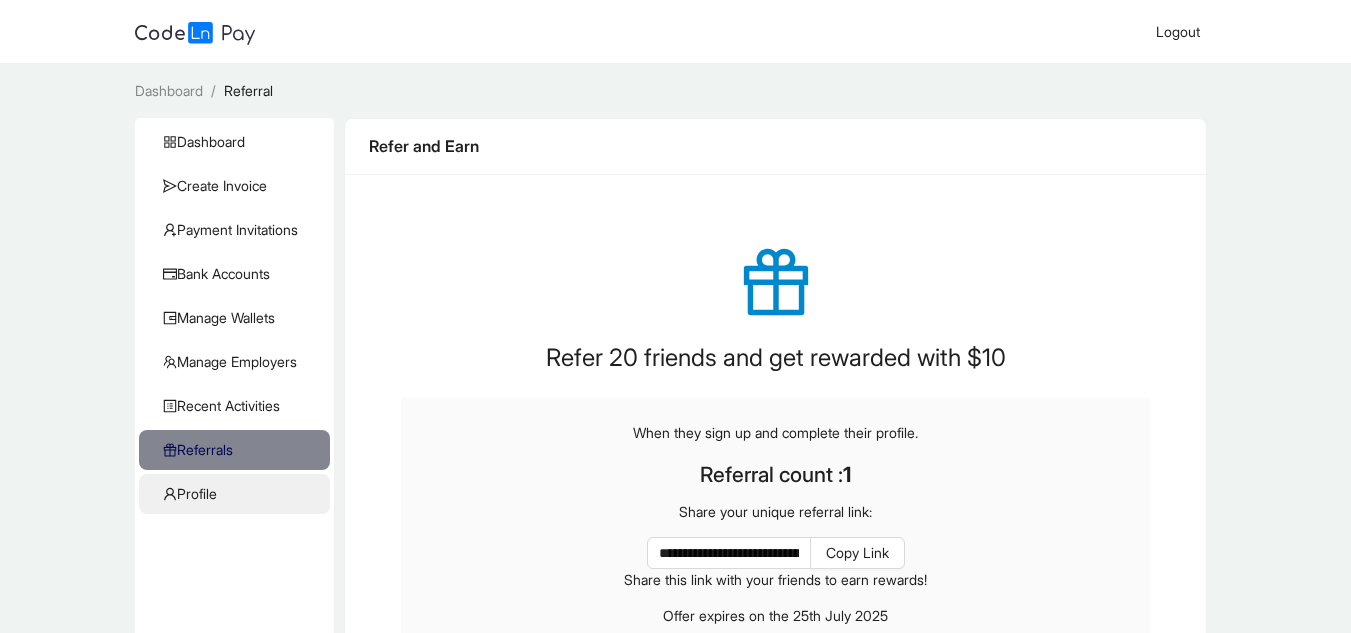 click on "Profile" 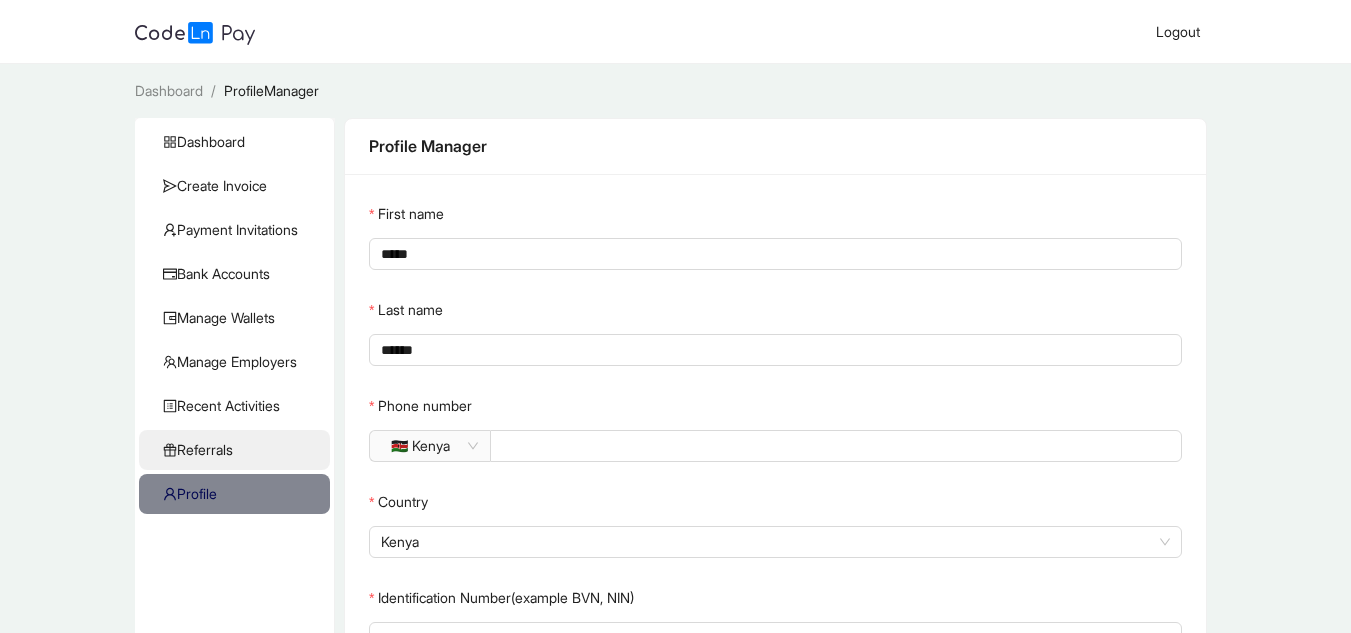 click on "Referrals" 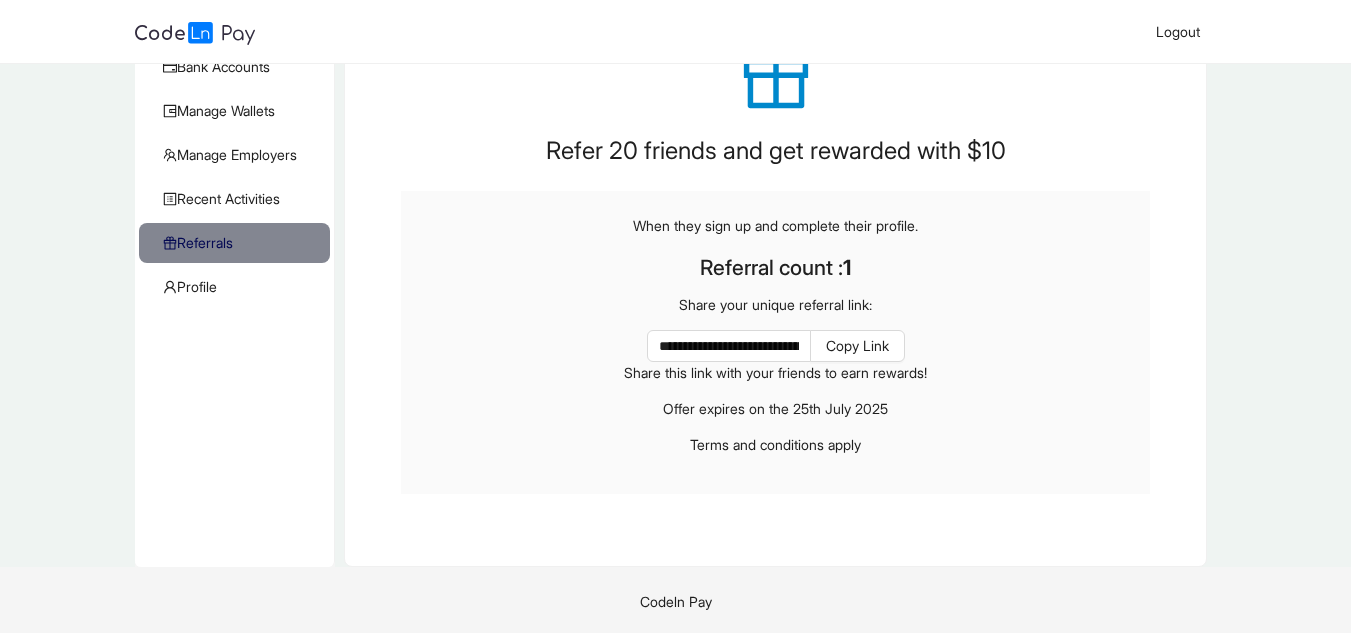 scroll, scrollTop: 211, scrollLeft: 0, axis: vertical 